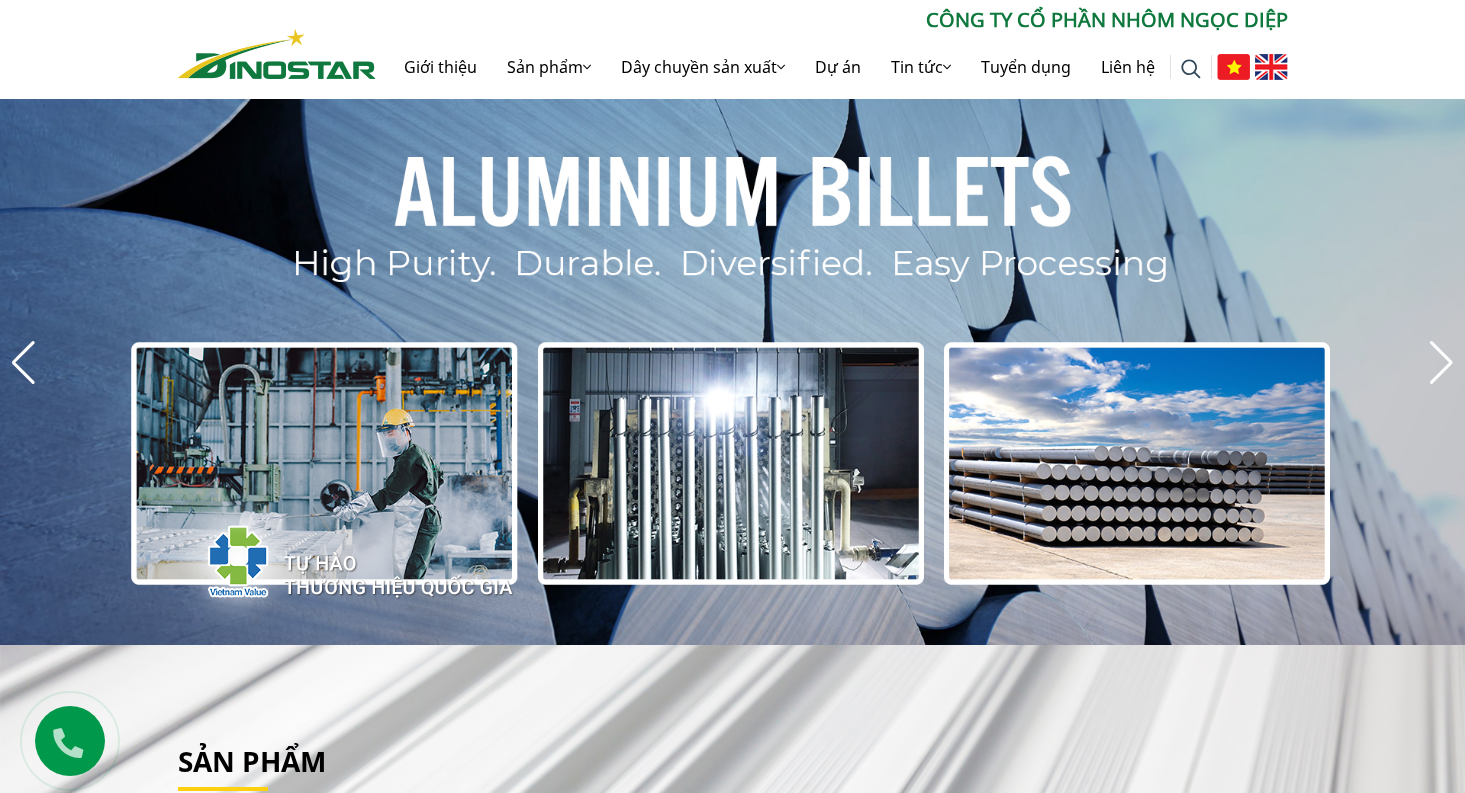scroll, scrollTop: 0, scrollLeft: 0, axis: both 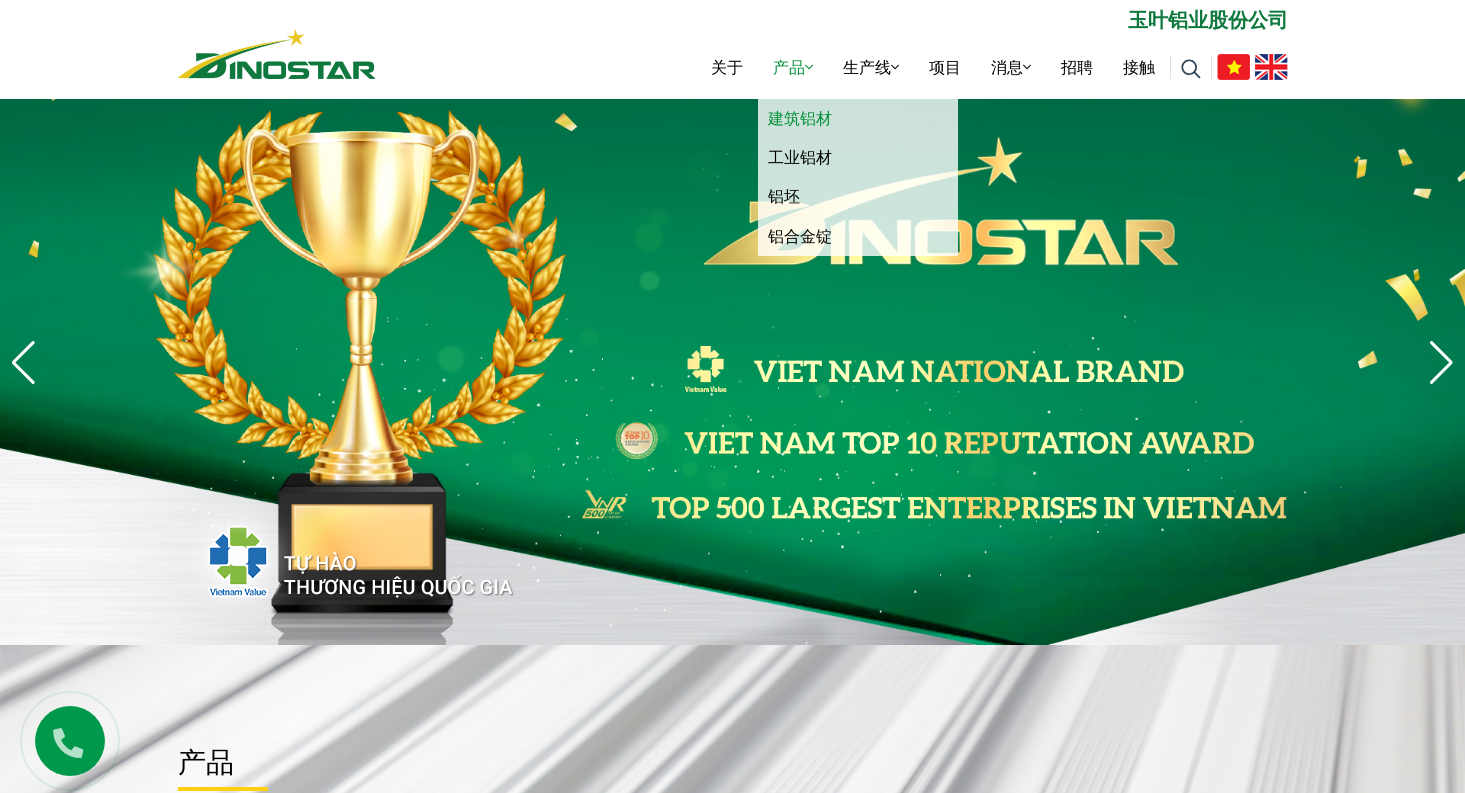 click on "建筑铝材" at bounding box center (800, 118) 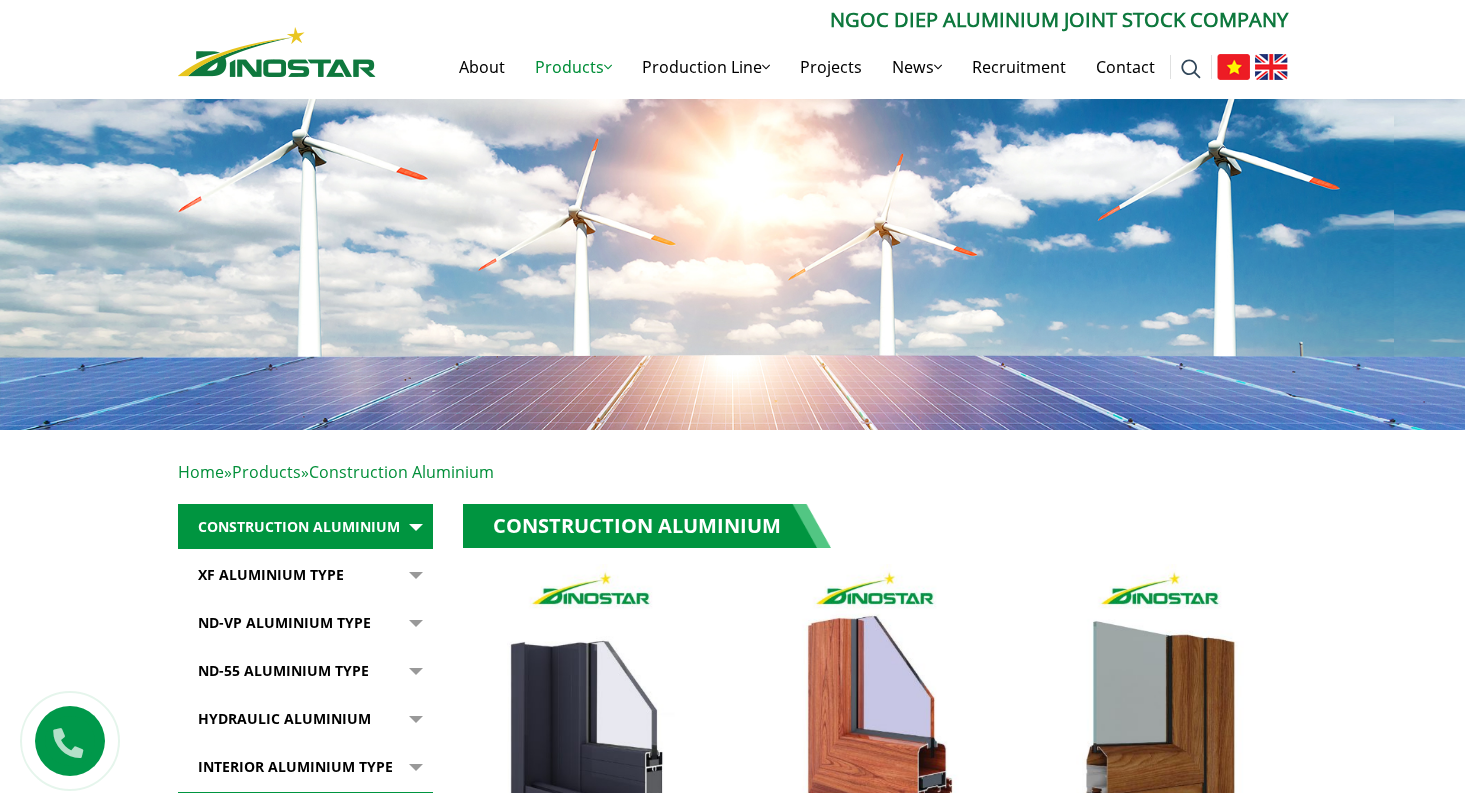scroll, scrollTop: 0, scrollLeft: 0, axis: both 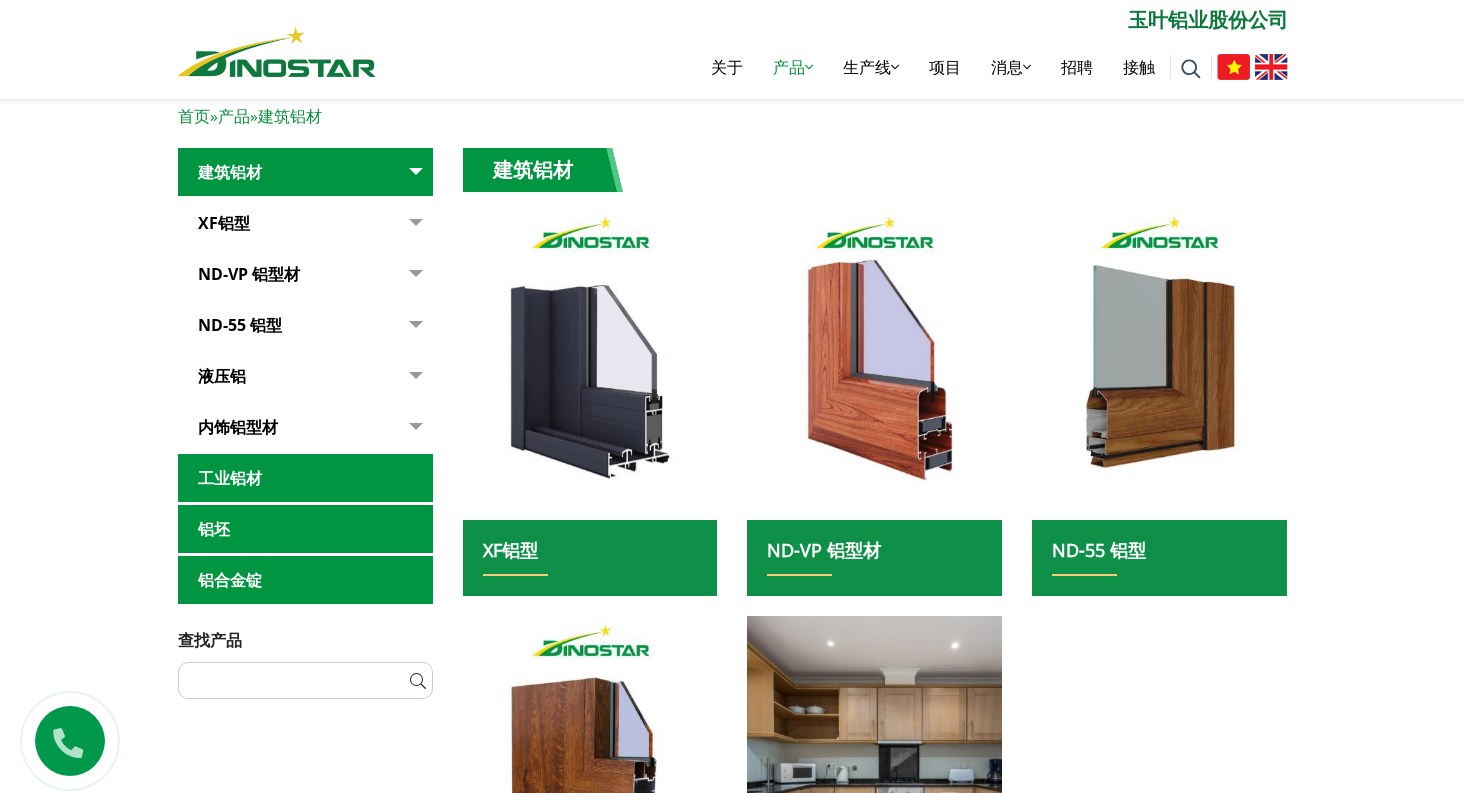 click on "工业铝材" at bounding box center (305, 478) 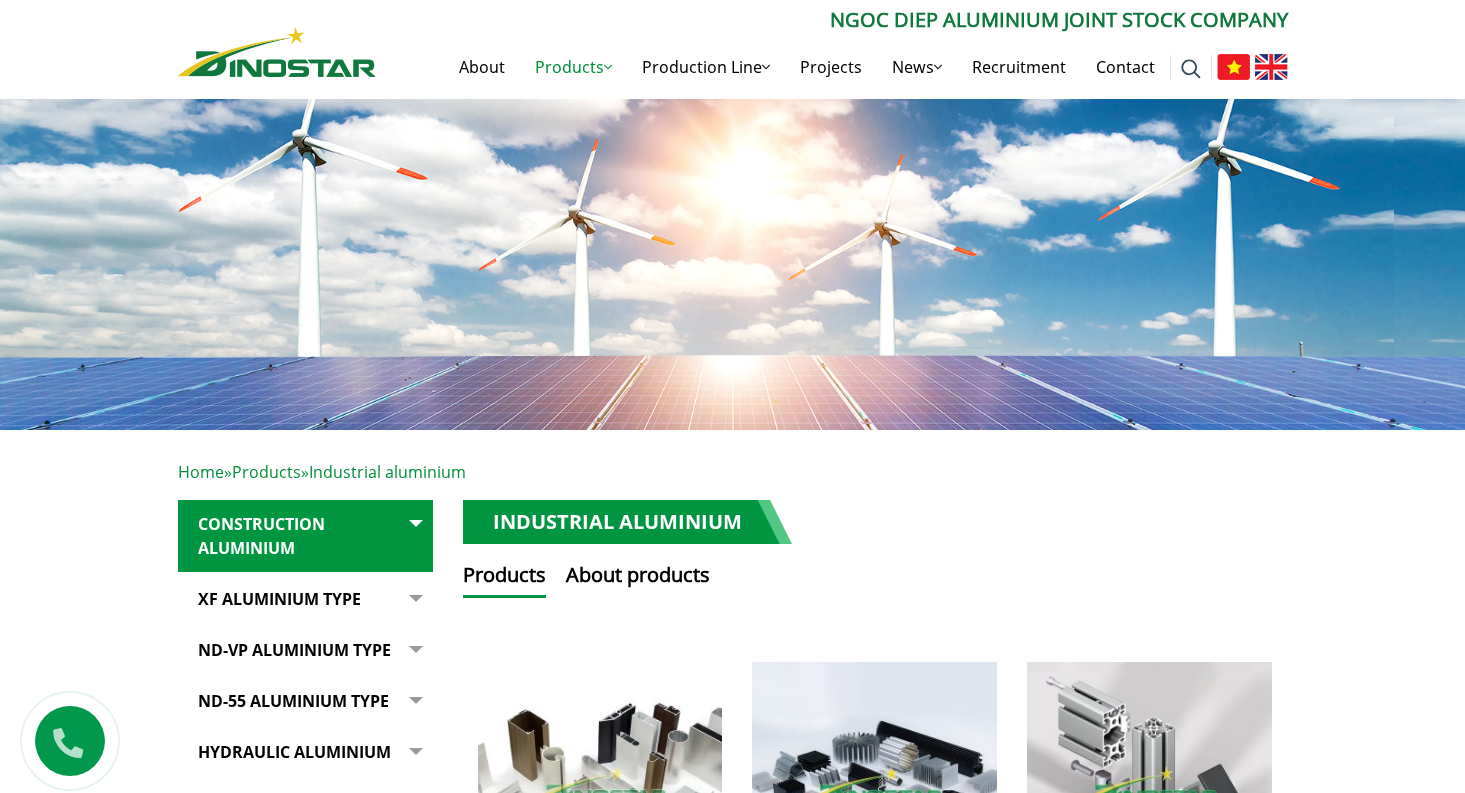 scroll, scrollTop: 0, scrollLeft: 0, axis: both 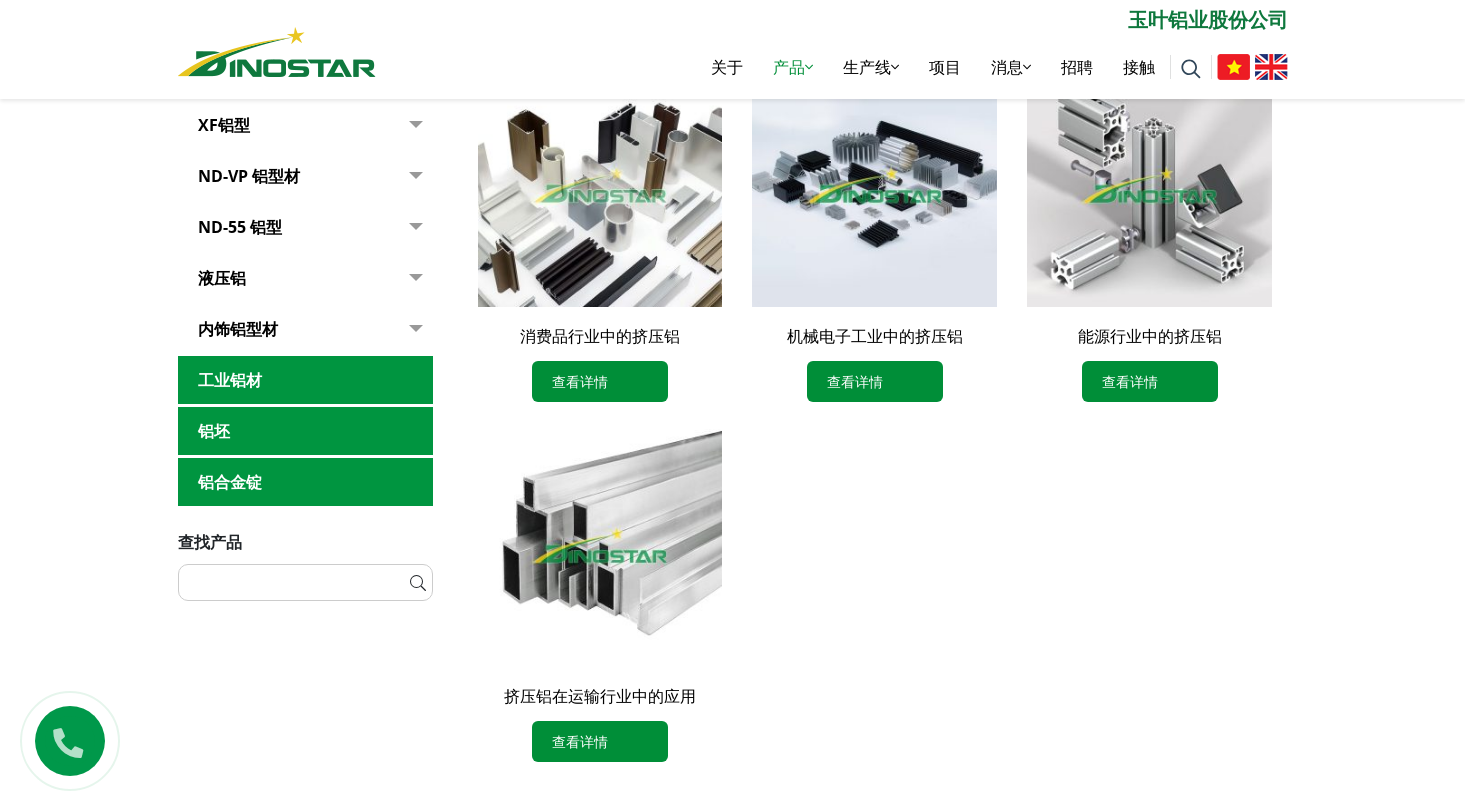 click on "铝坯" at bounding box center (305, 431) 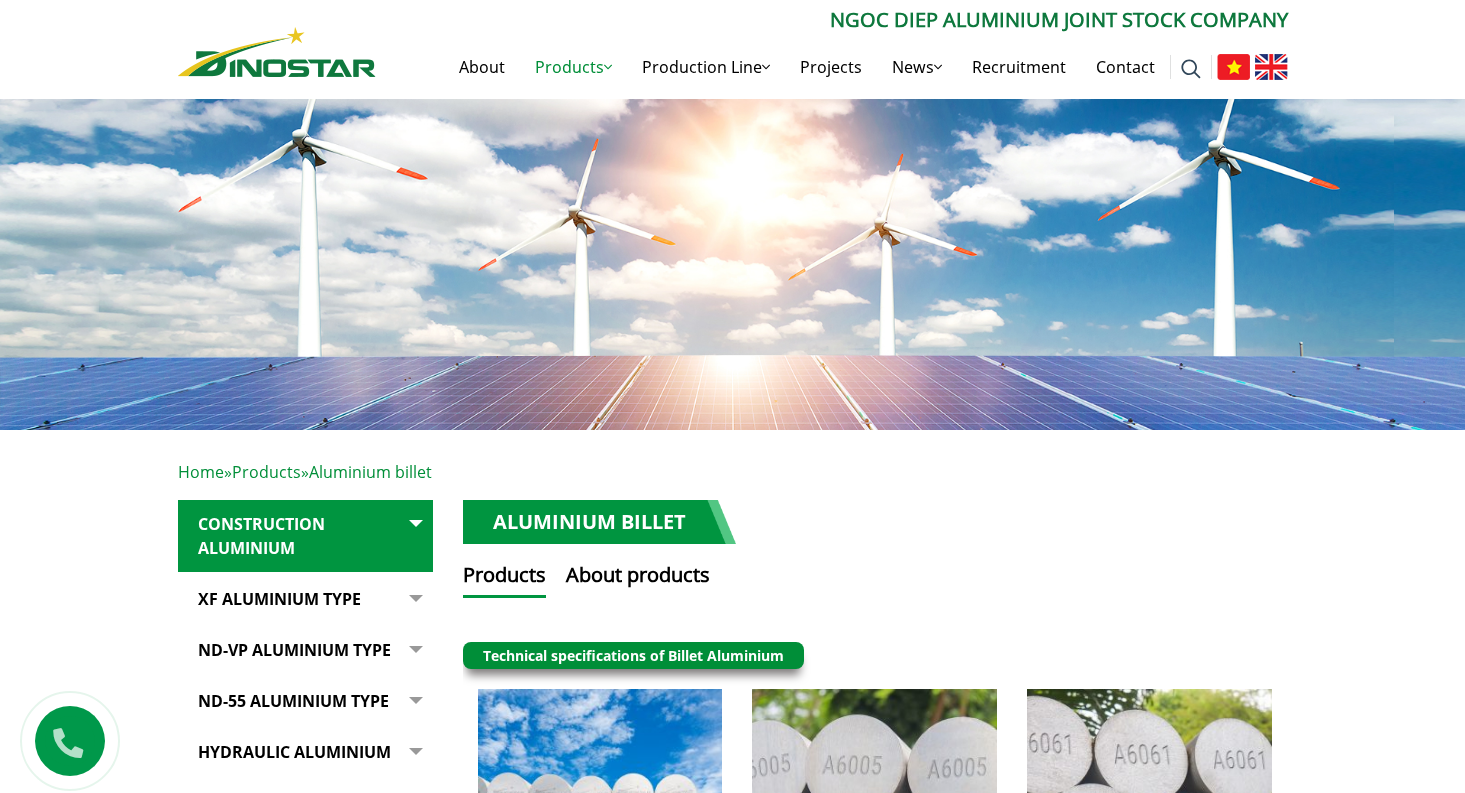 scroll, scrollTop: 0, scrollLeft: 0, axis: both 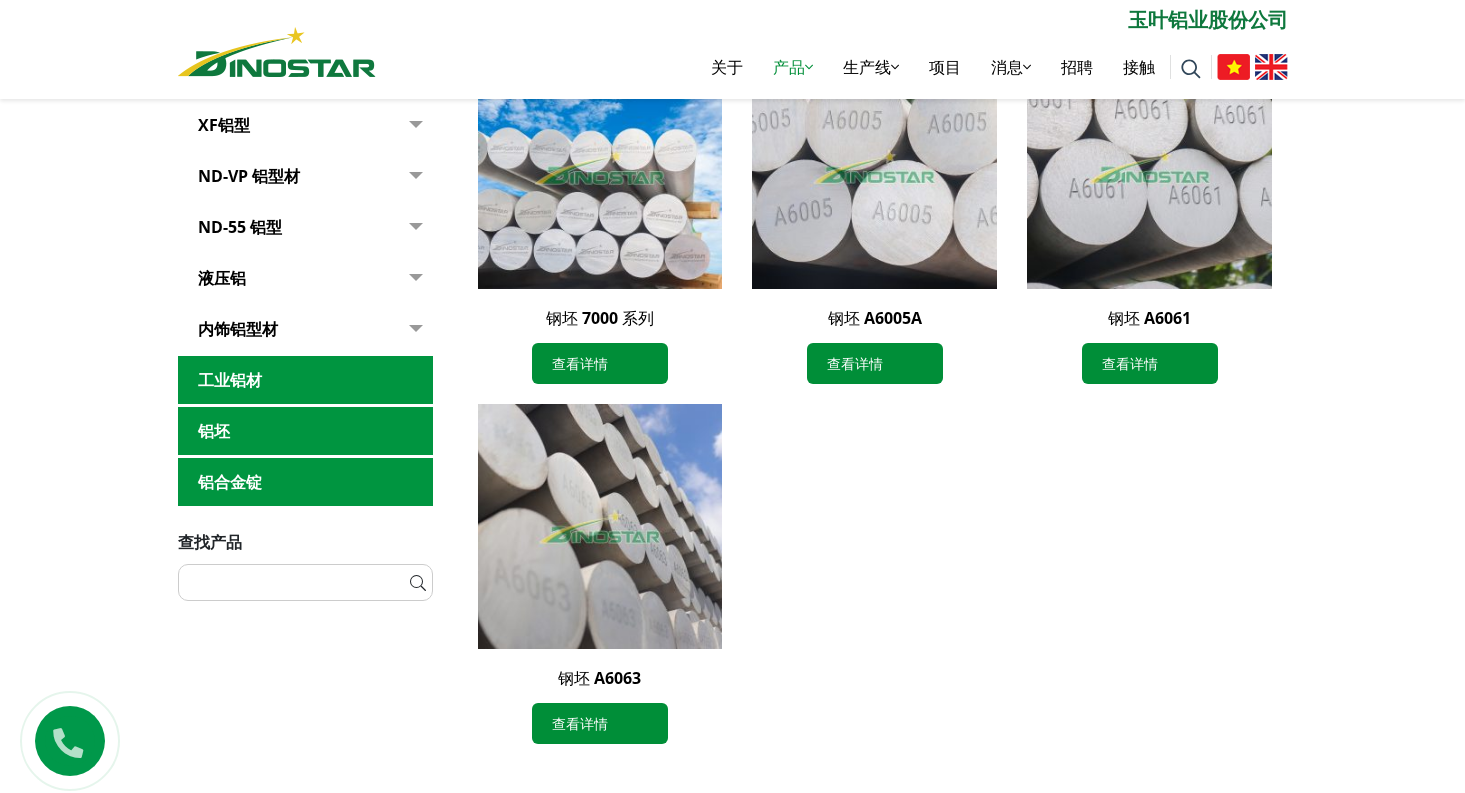 click on "铝合金锭" at bounding box center (305, 482) 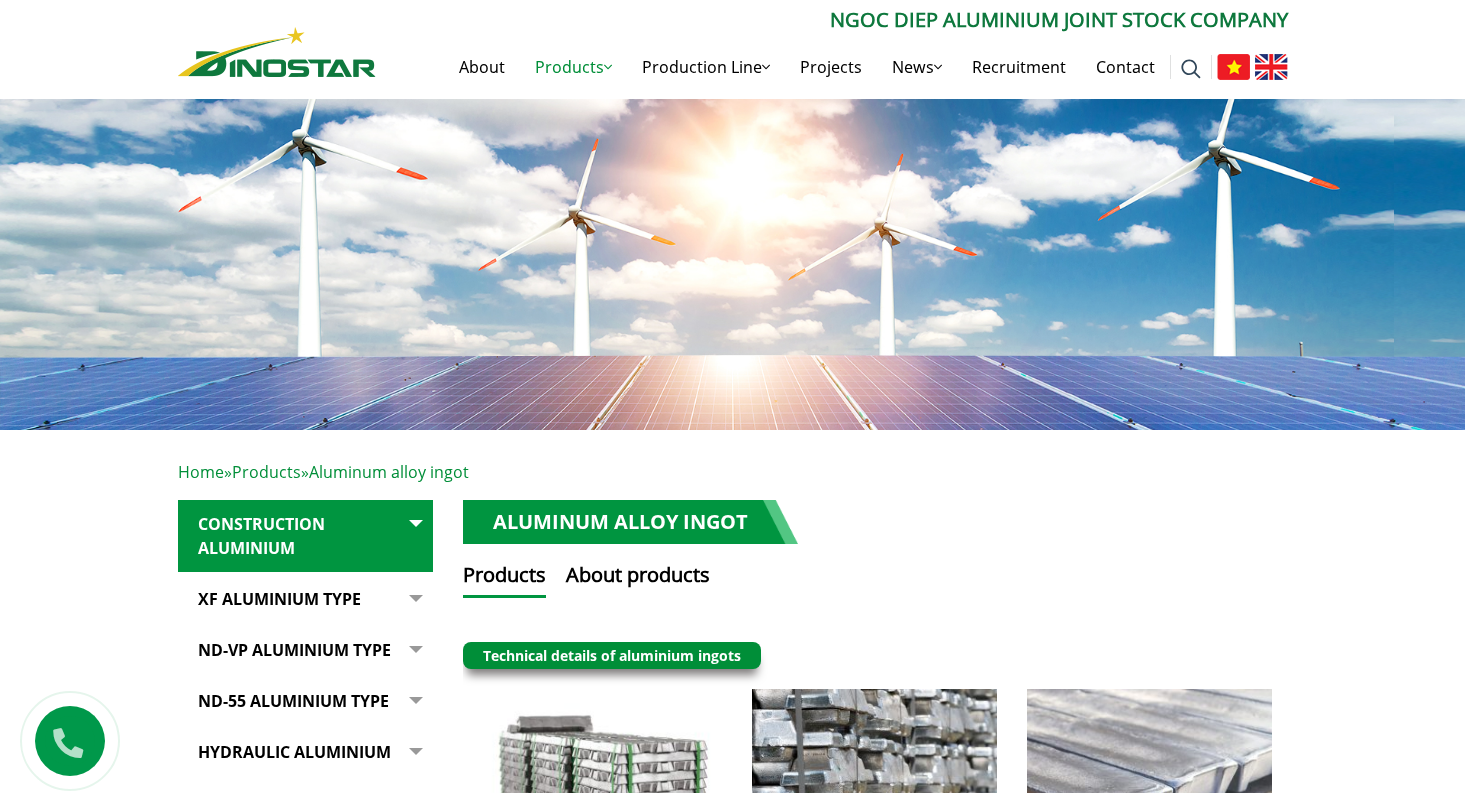 scroll, scrollTop: 0, scrollLeft: 0, axis: both 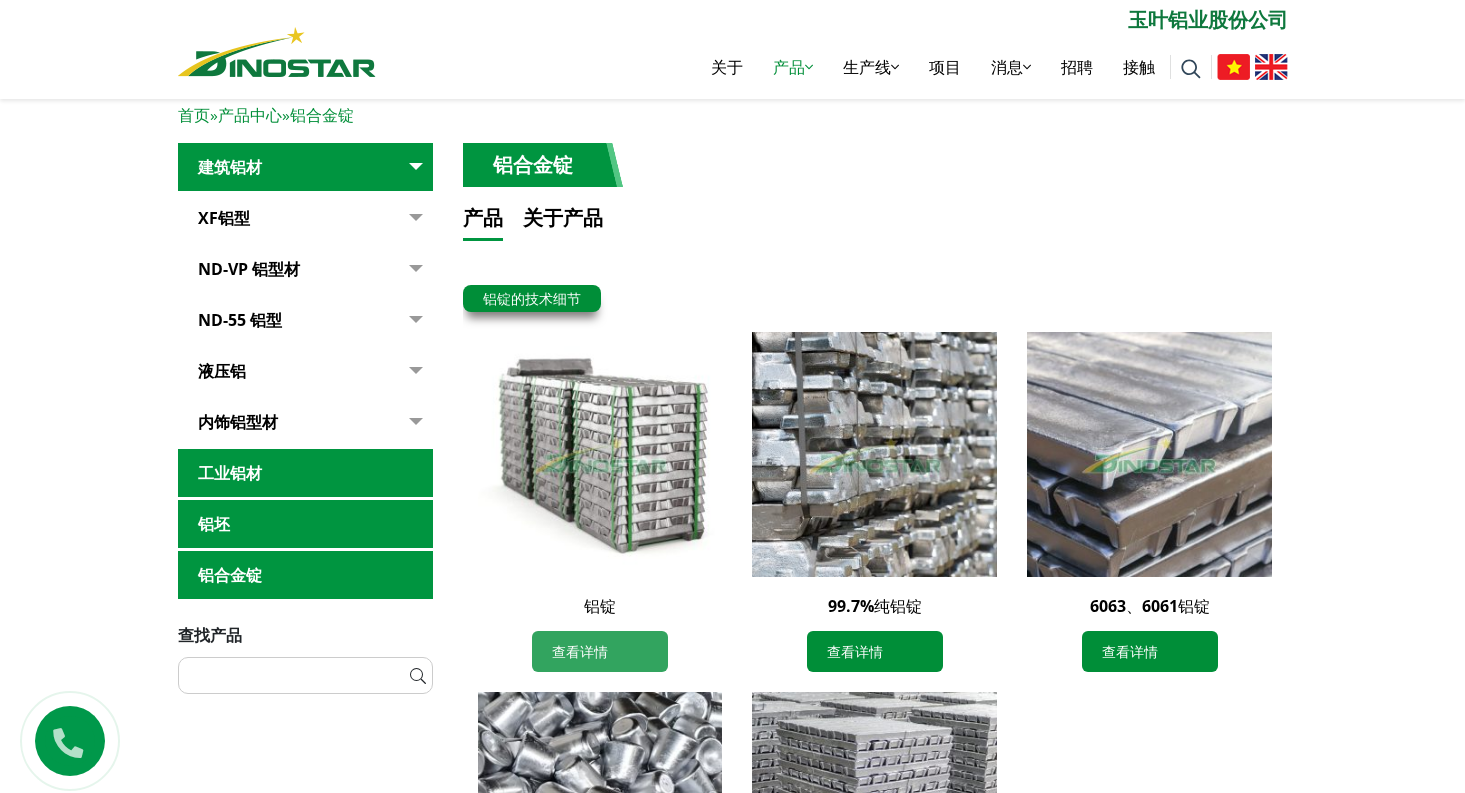 click on "查看详情" at bounding box center [600, 651] 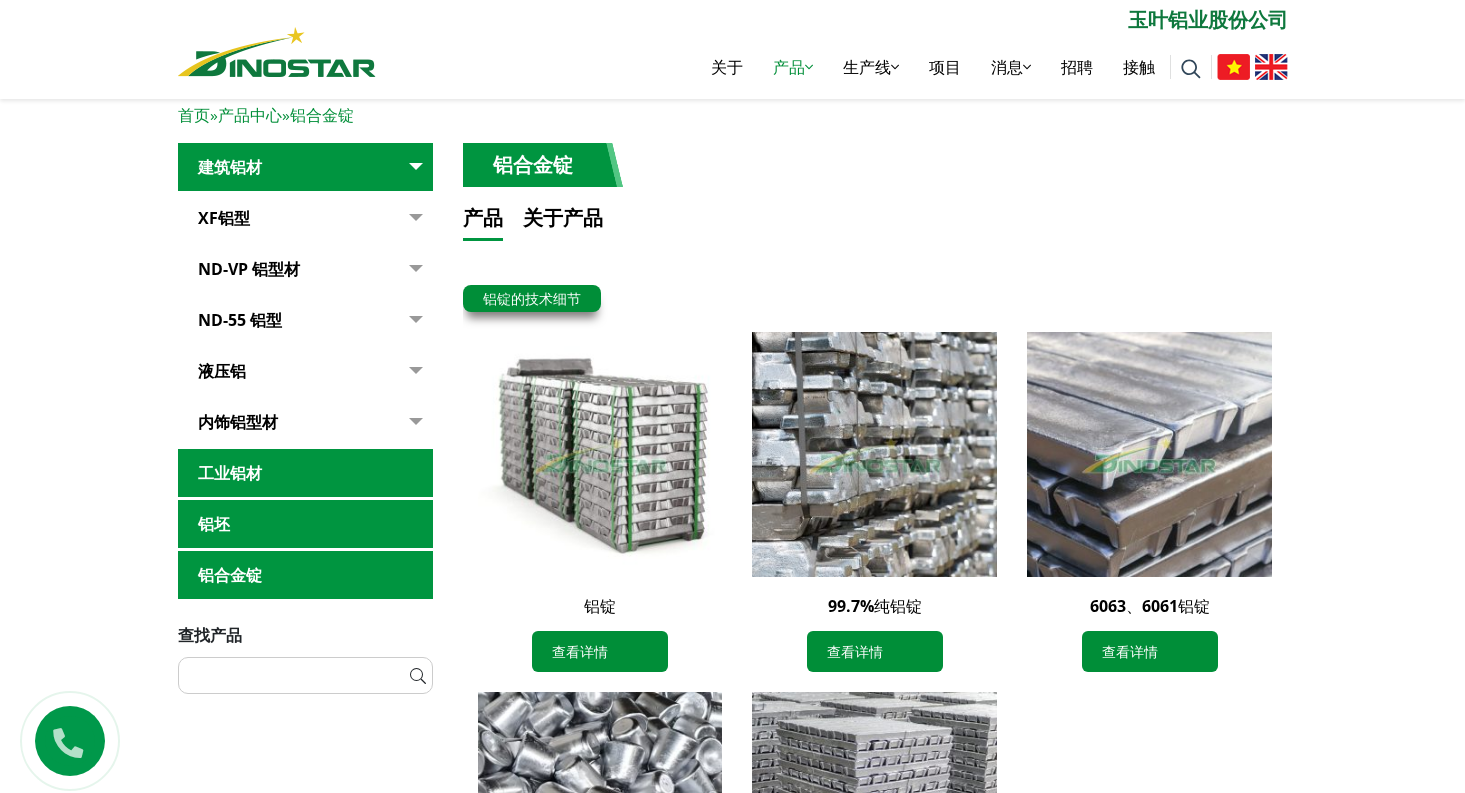 scroll, scrollTop: 410, scrollLeft: 0, axis: vertical 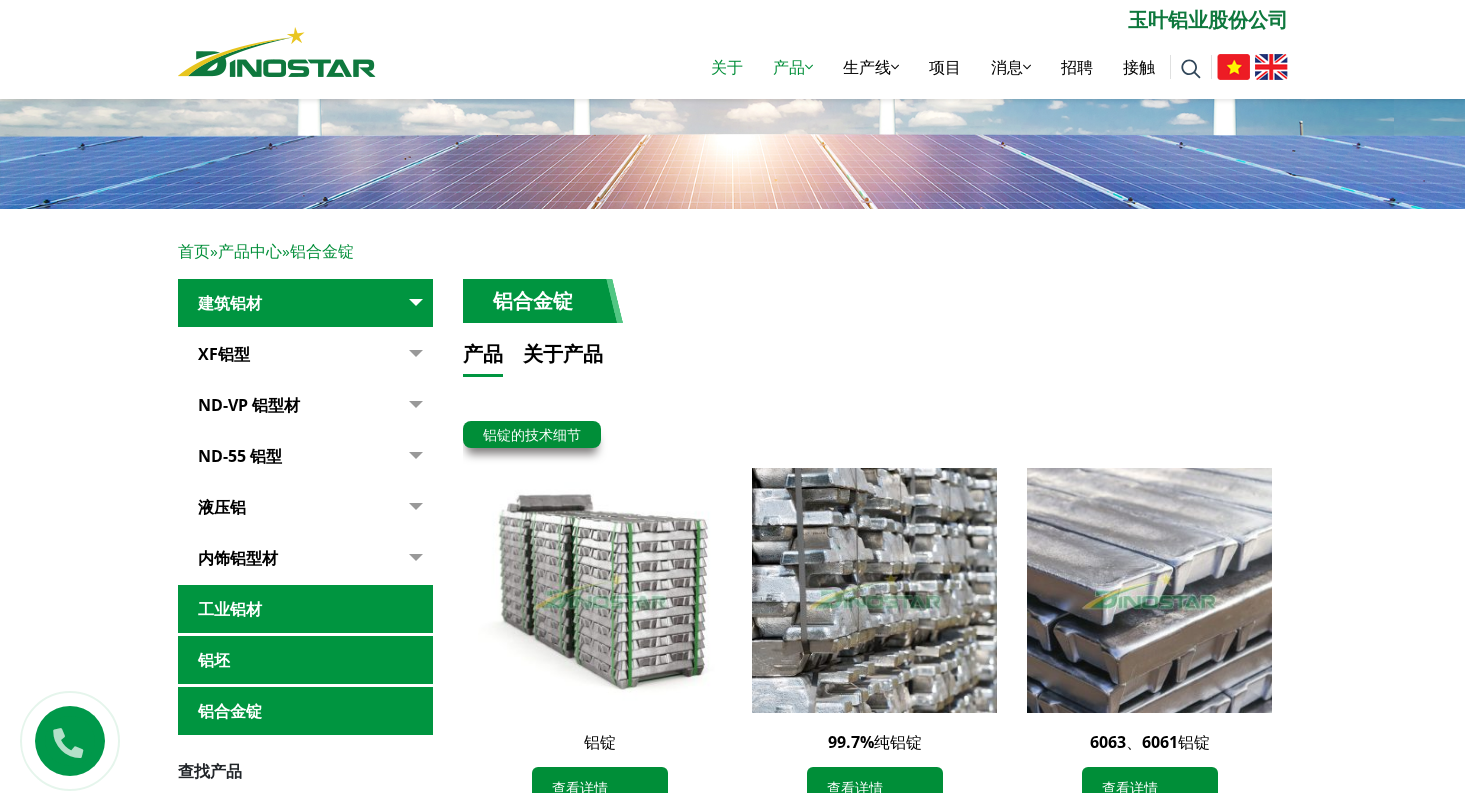 click on "关于" at bounding box center (727, 67) 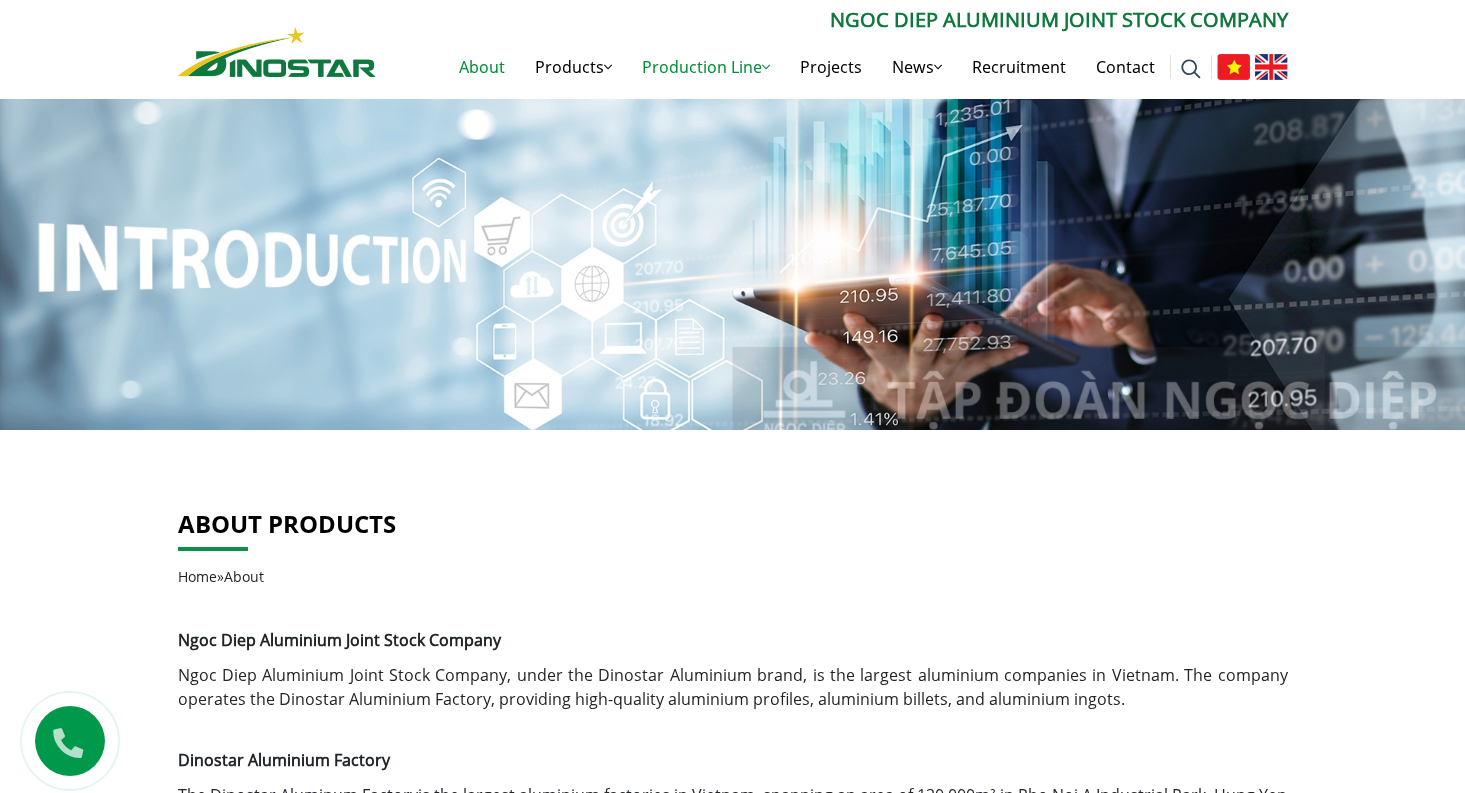 scroll, scrollTop: 0, scrollLeft: 0, axis: both 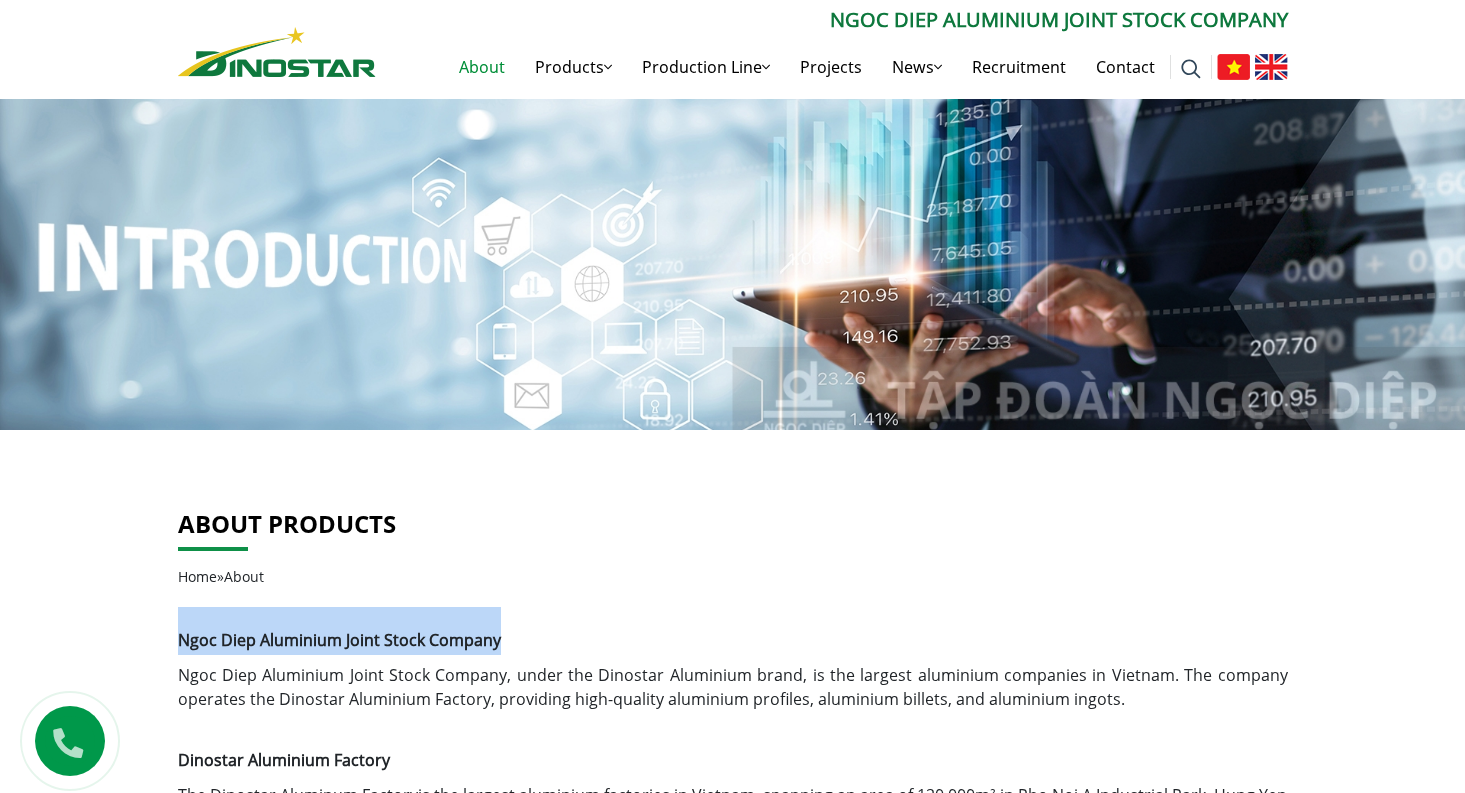 drag, startPoint x: 403, startPoint y: 643, endPoint x: 175, endPoint y: 647, distance: 228.03508 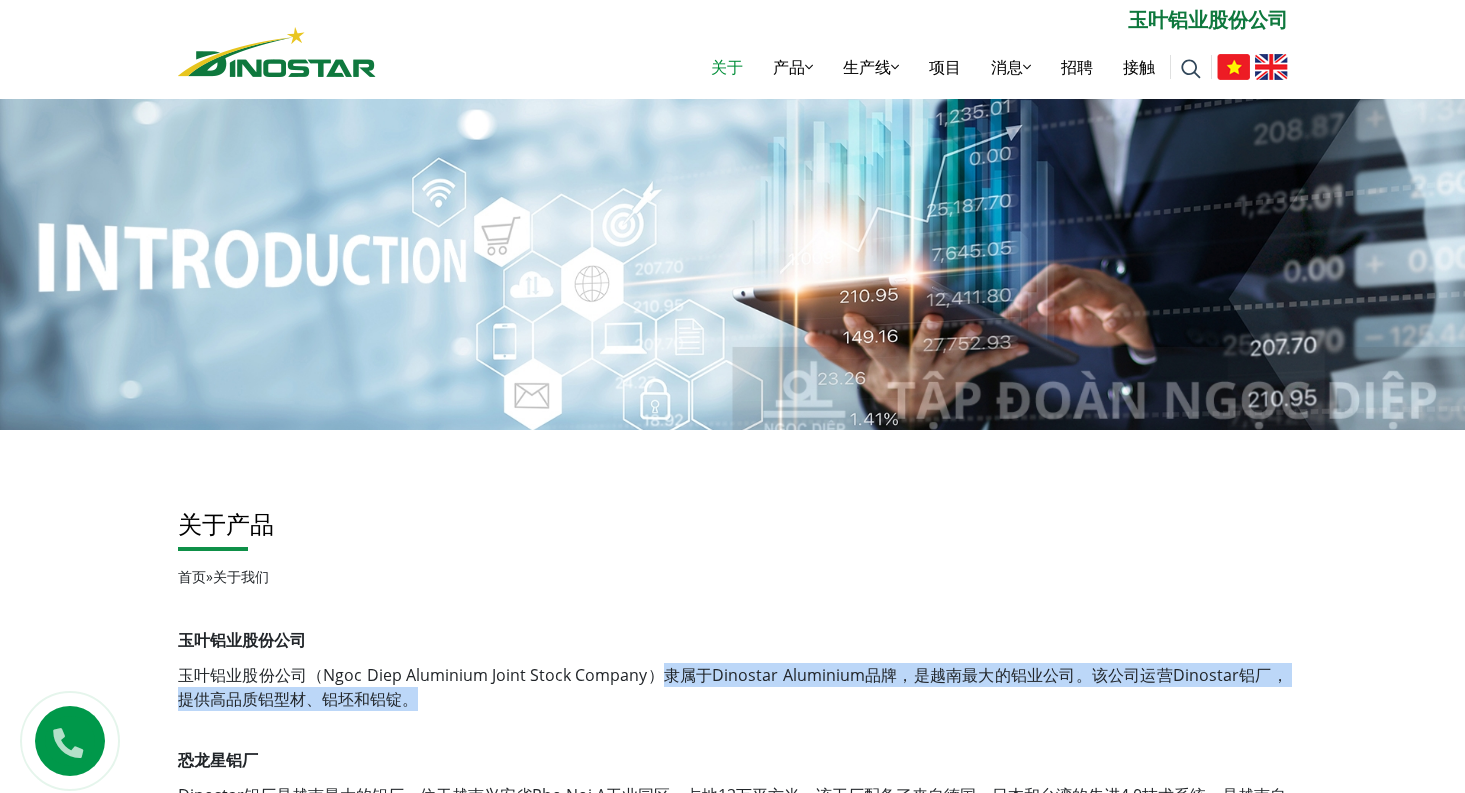 drag, startPoint x: 660, startPoint y: 664, endPoint x: 685, endPoint y: 688, distance: 34.655445 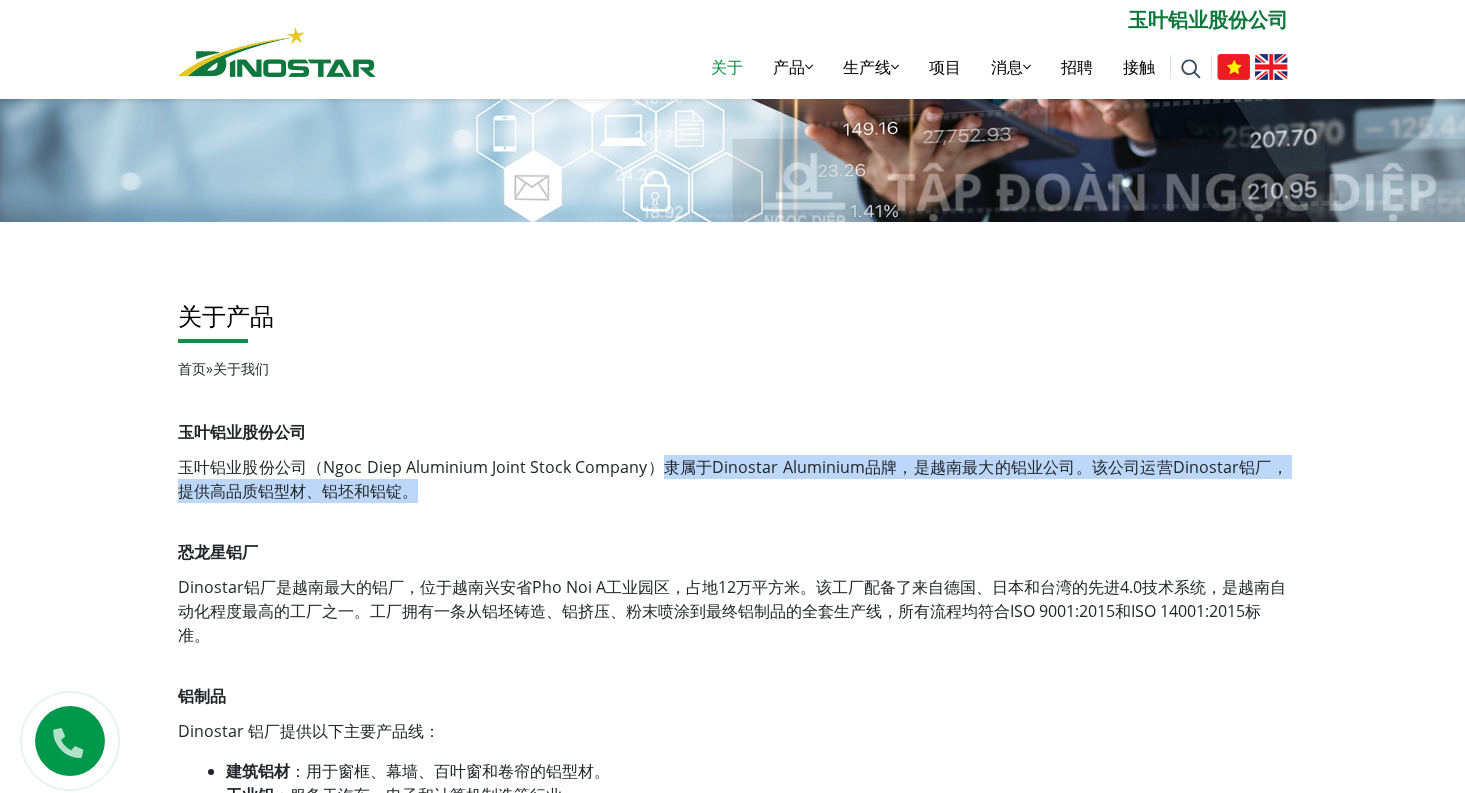 scroll, scrollTop: 261, scrollLeft: 0, axis: vertical 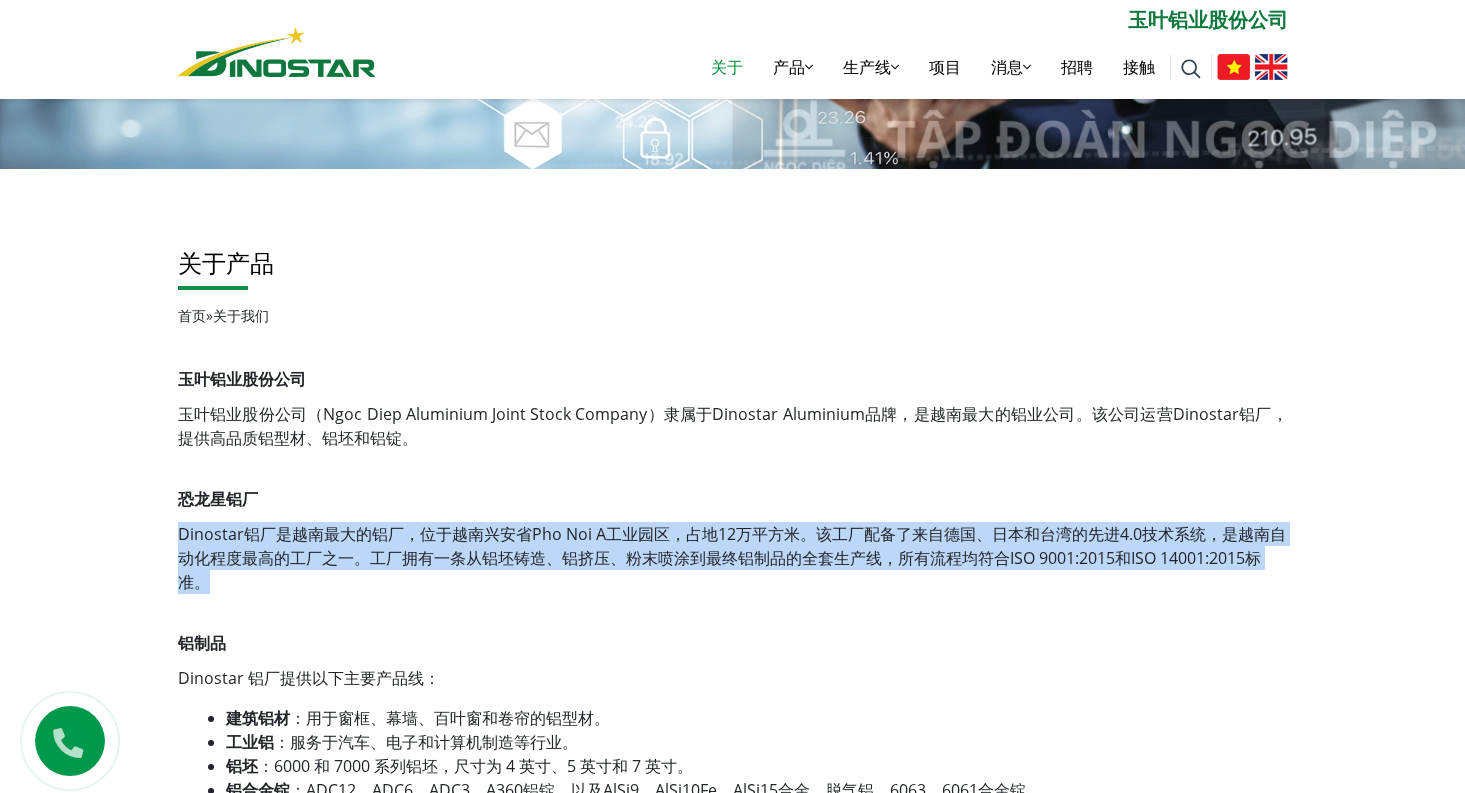 drag, startPoint x: 211, startPoint y: 584, endPoint x: 166, endPoint y: 540, distance: 62.936478 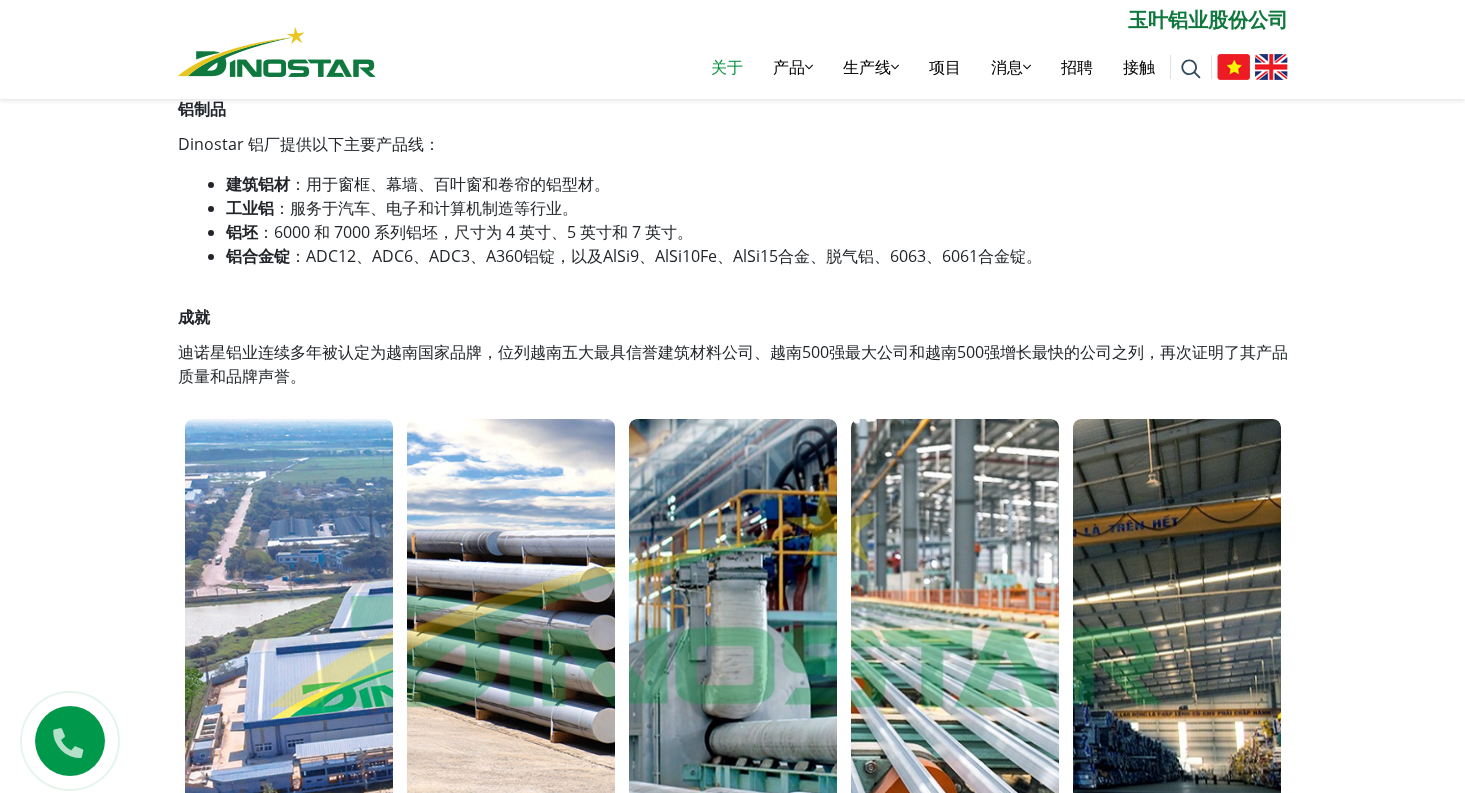 scroll, scrollTop: 516, scrollLeft: 0, axis: vertical 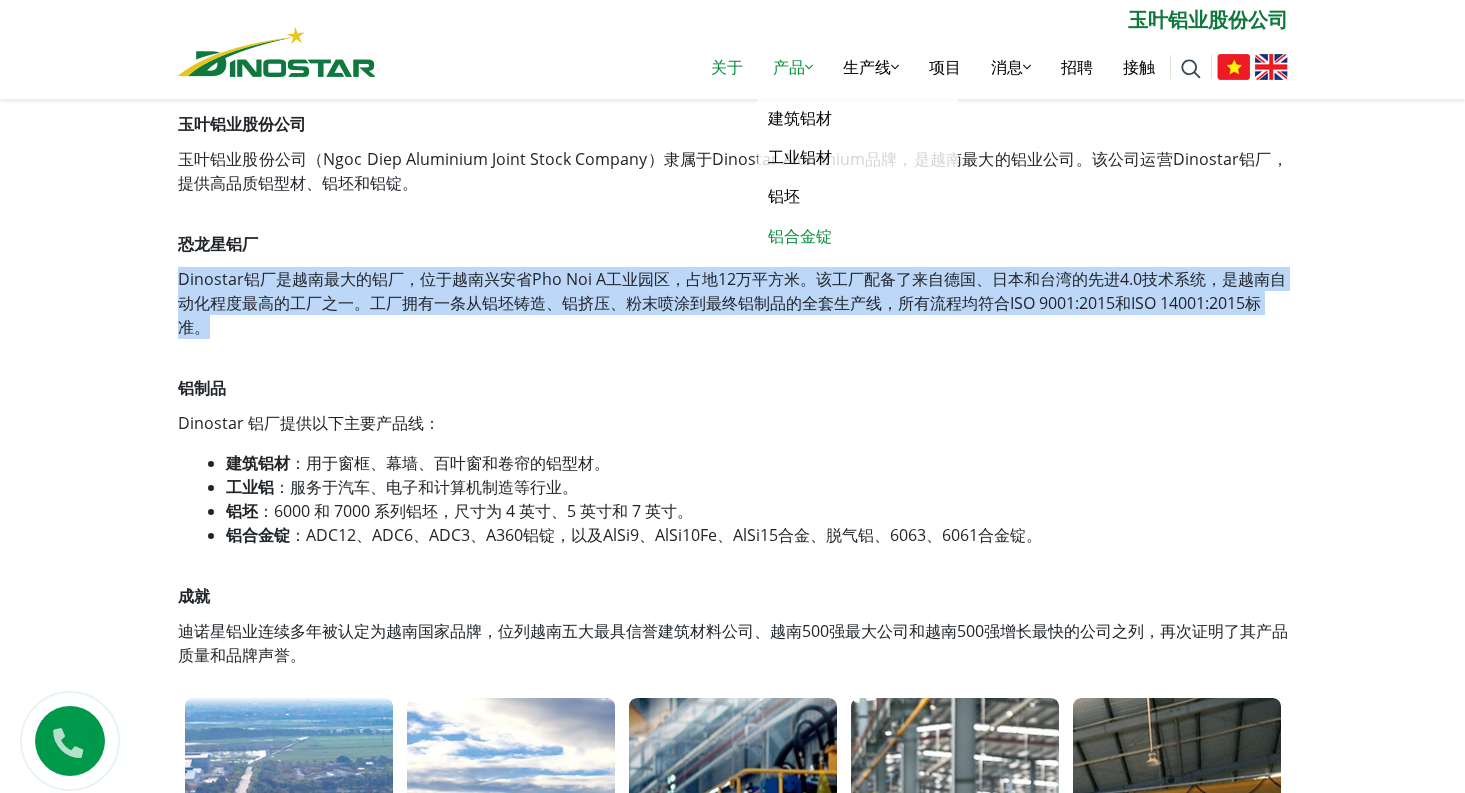 click on "铝合金锭" at bounding box center [800, 236] 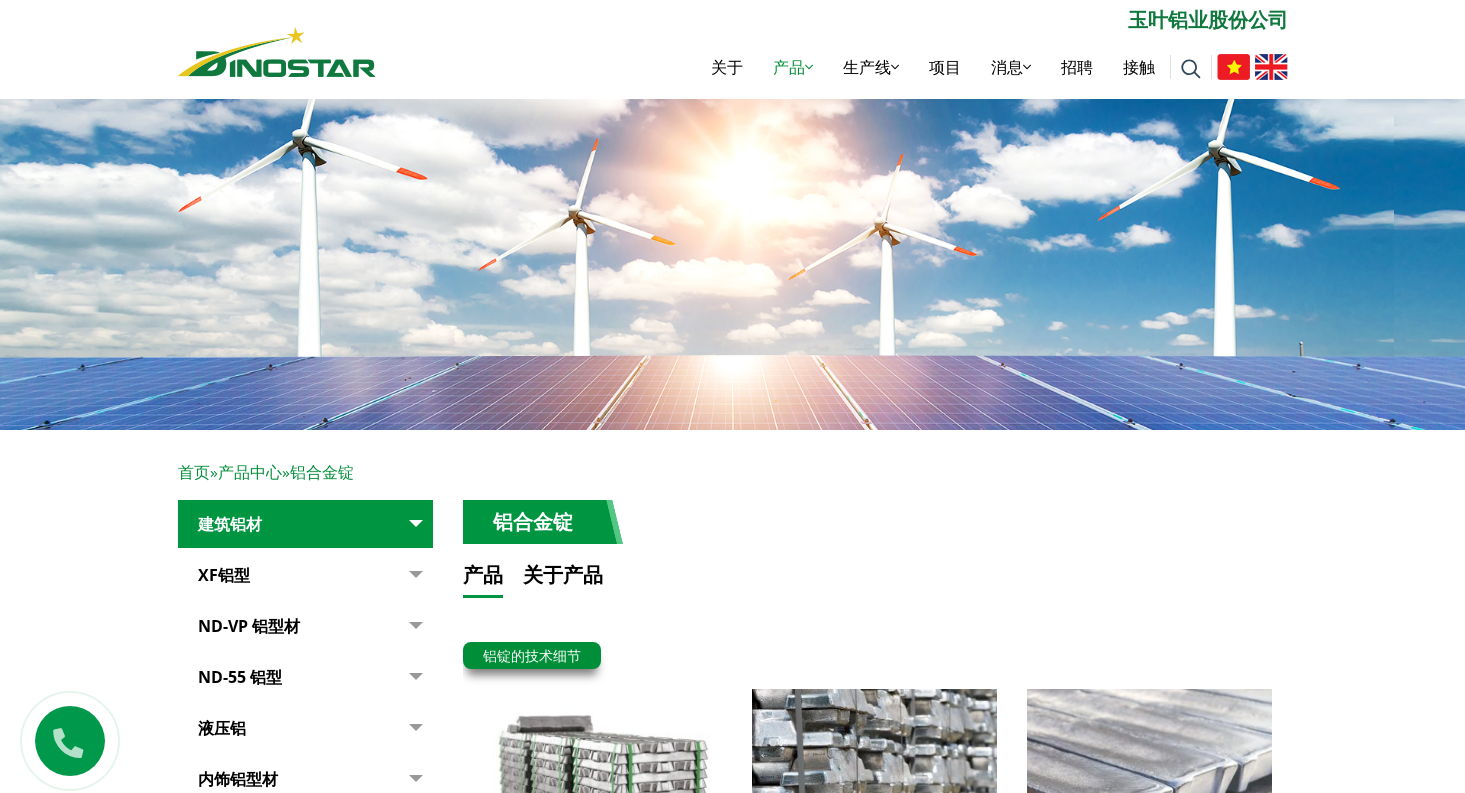 scroll, scrollTop: 0, scrollLeft: 0, axis: both 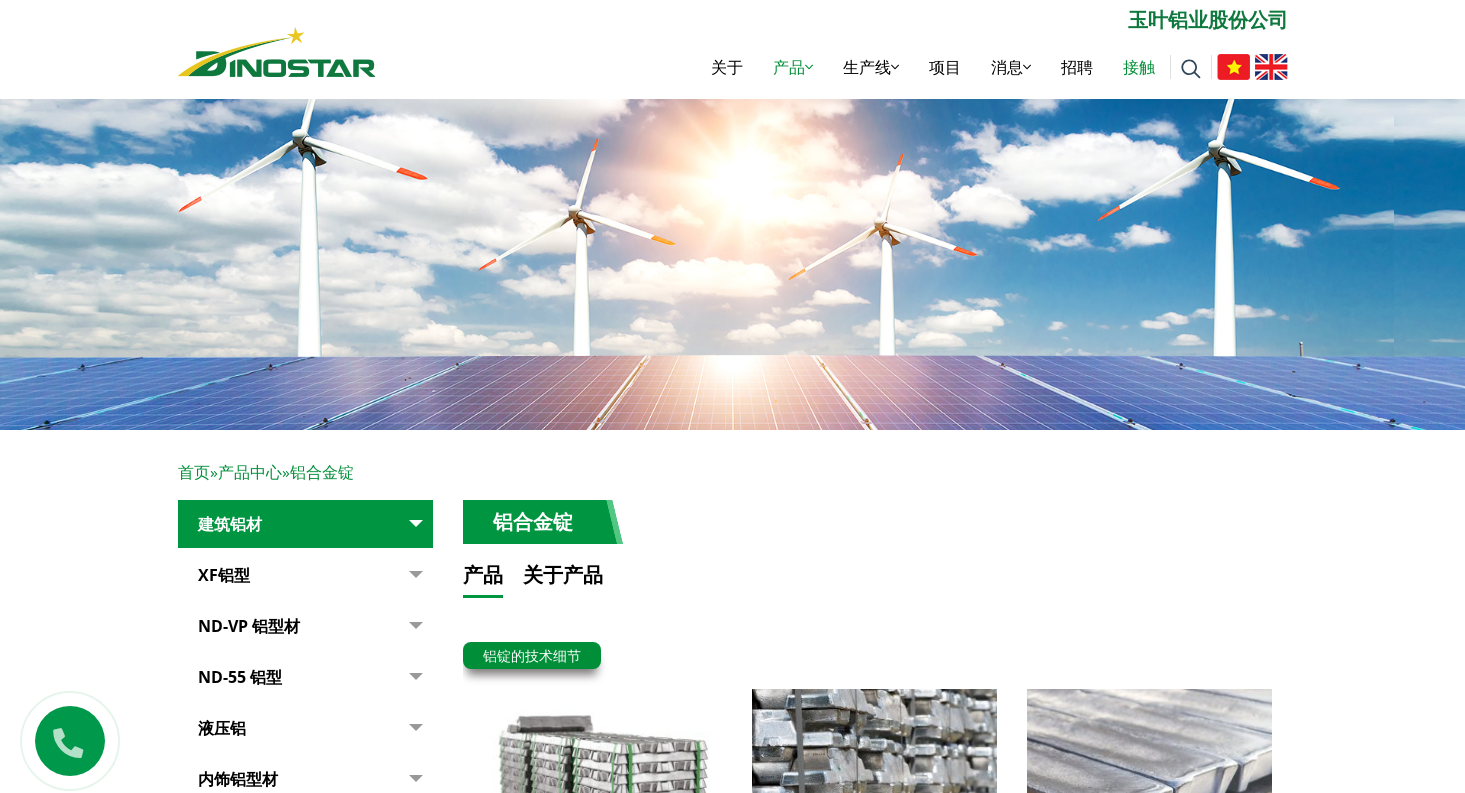 click on "接触" at bounding box center [1139, 67] 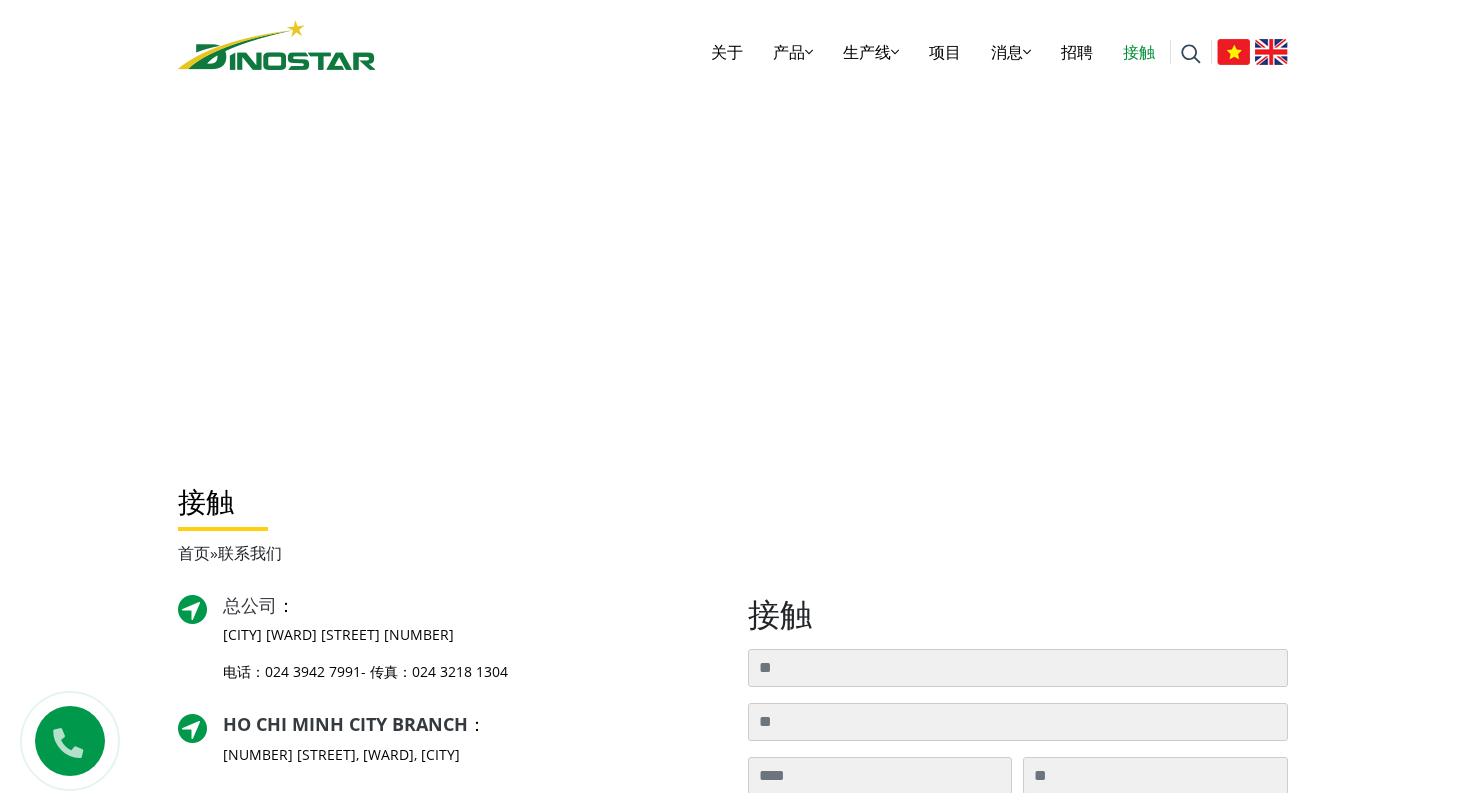 scroll, scrollTop: 0, scrollLeft: 0, axis: both 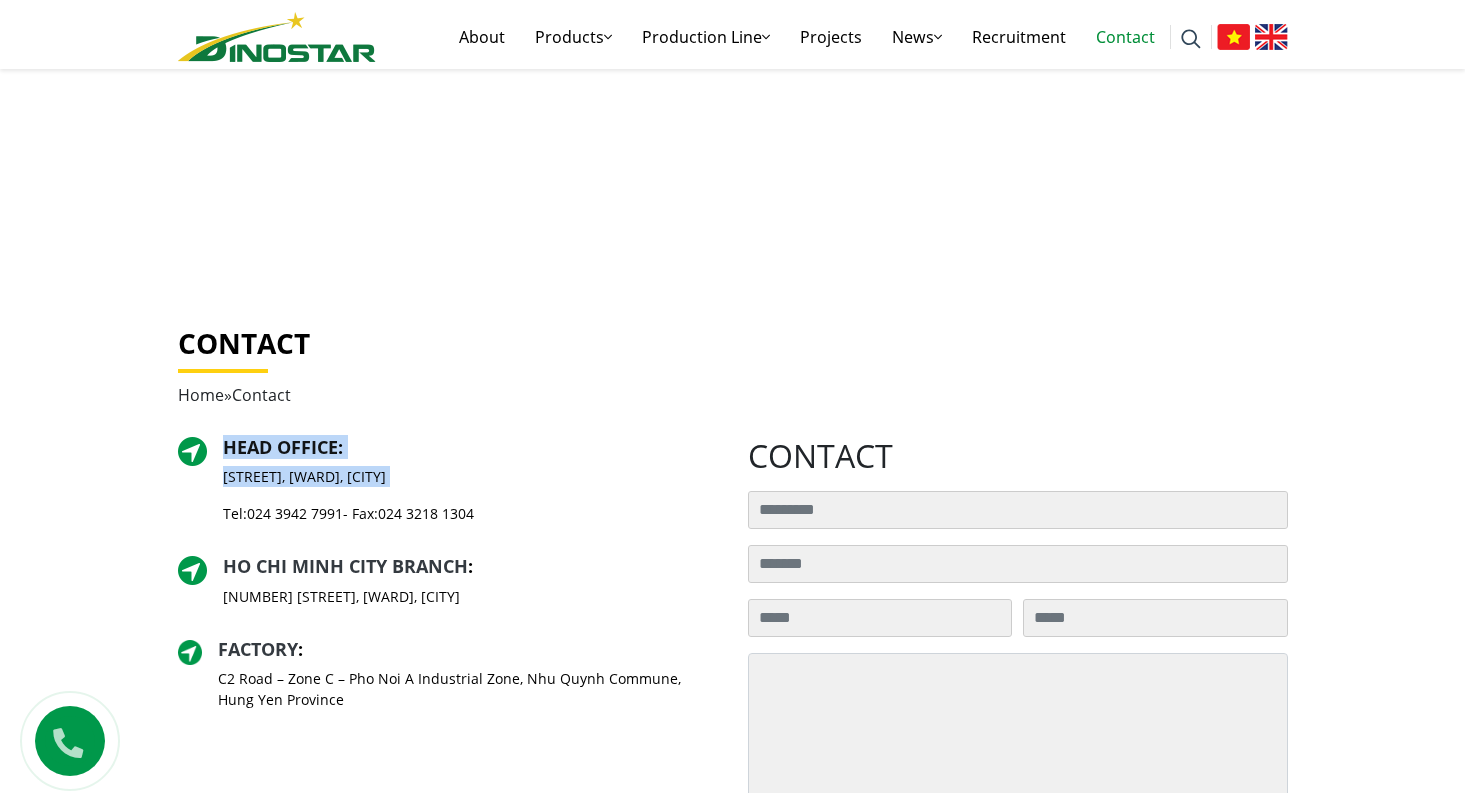 drag, startPoint x: 544, startPoint y: 488, endPoint x: 229, endPoint y: 449, distance: 317.4051 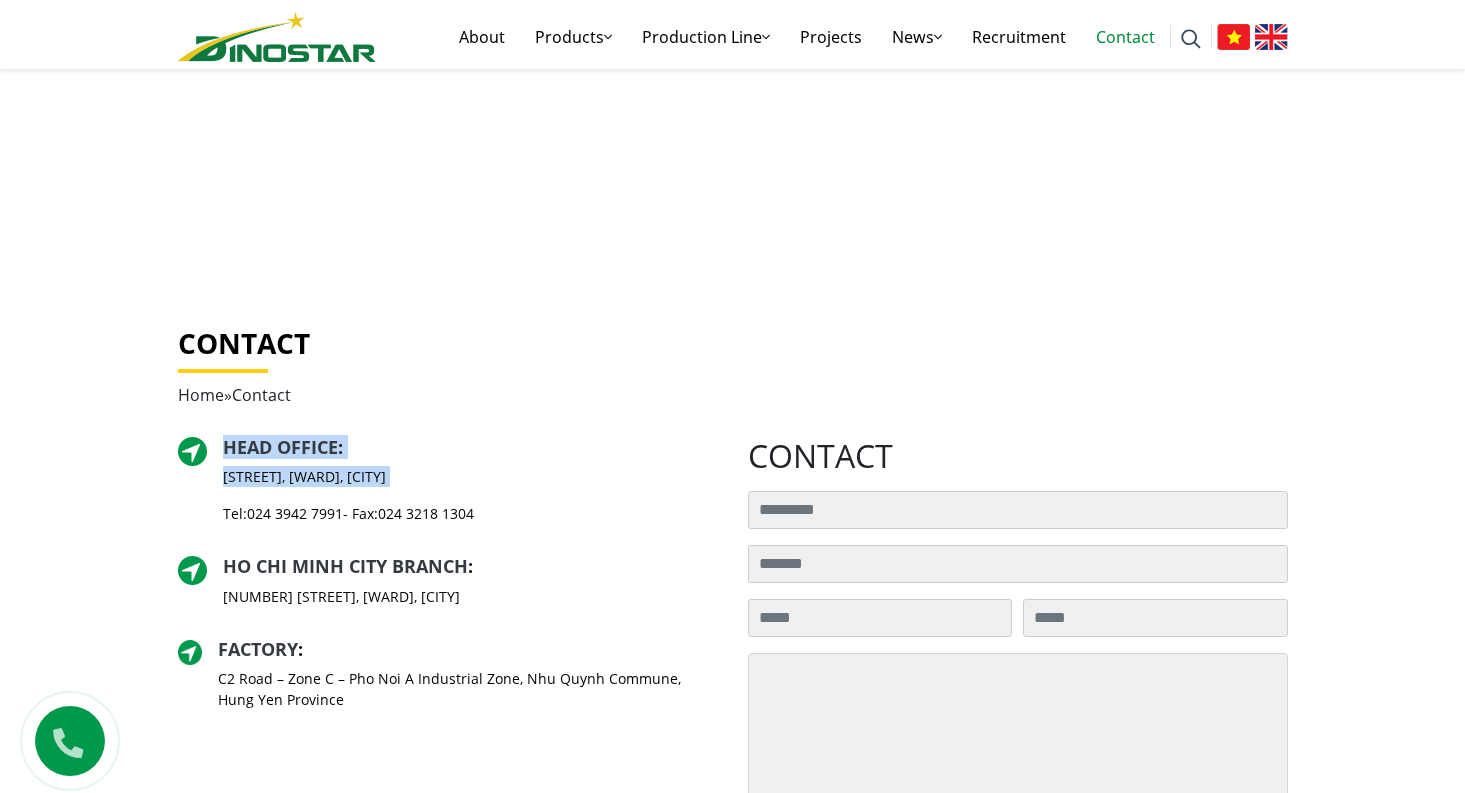 copy on "Head Office :
35 Hai Ba Trung Street, Cua Nam Ward, Hanoi City" 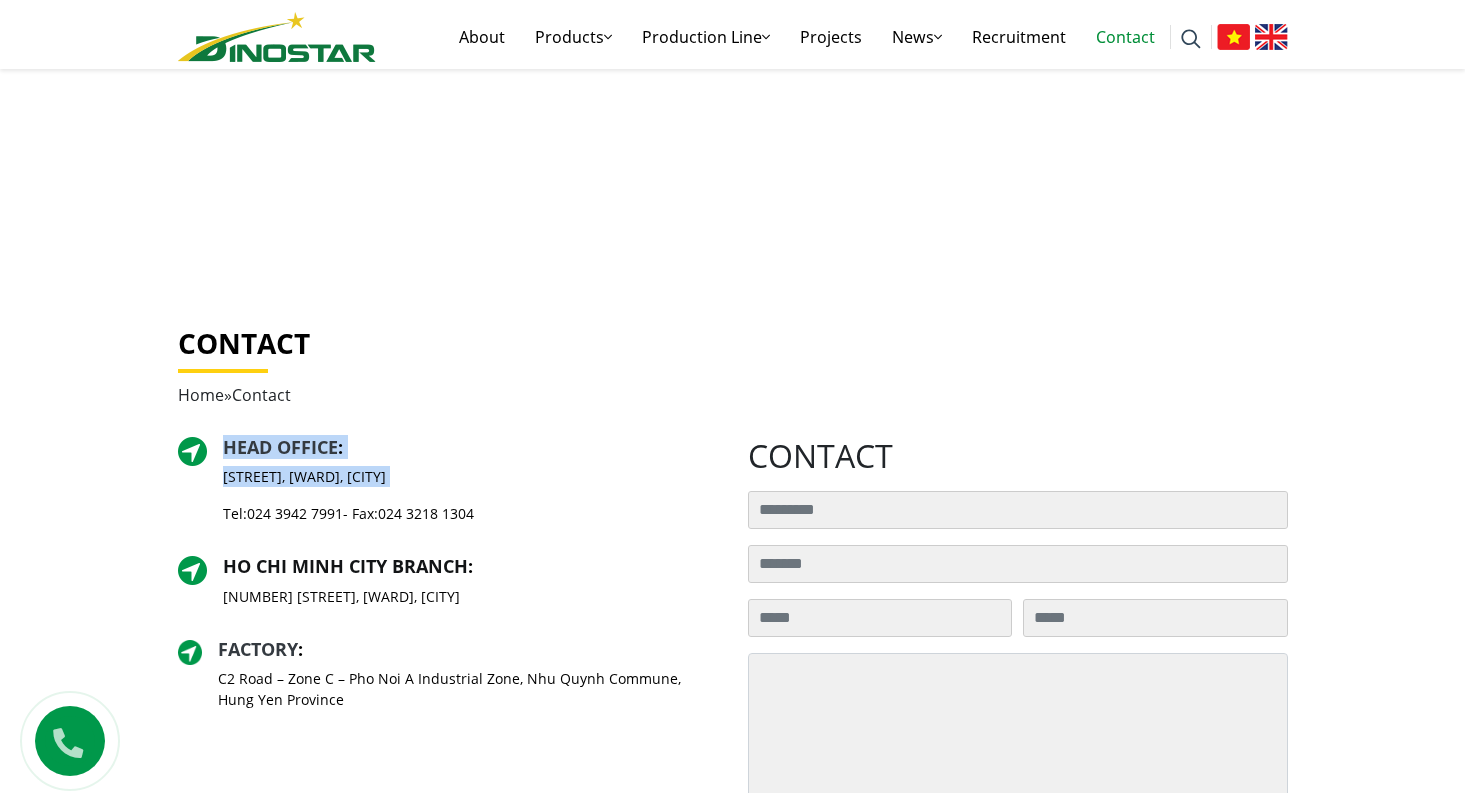 drag, startPoint x: 619, startPoint y: 596, endPoint x: 375, endPoint y: 575, distance: 244.90202 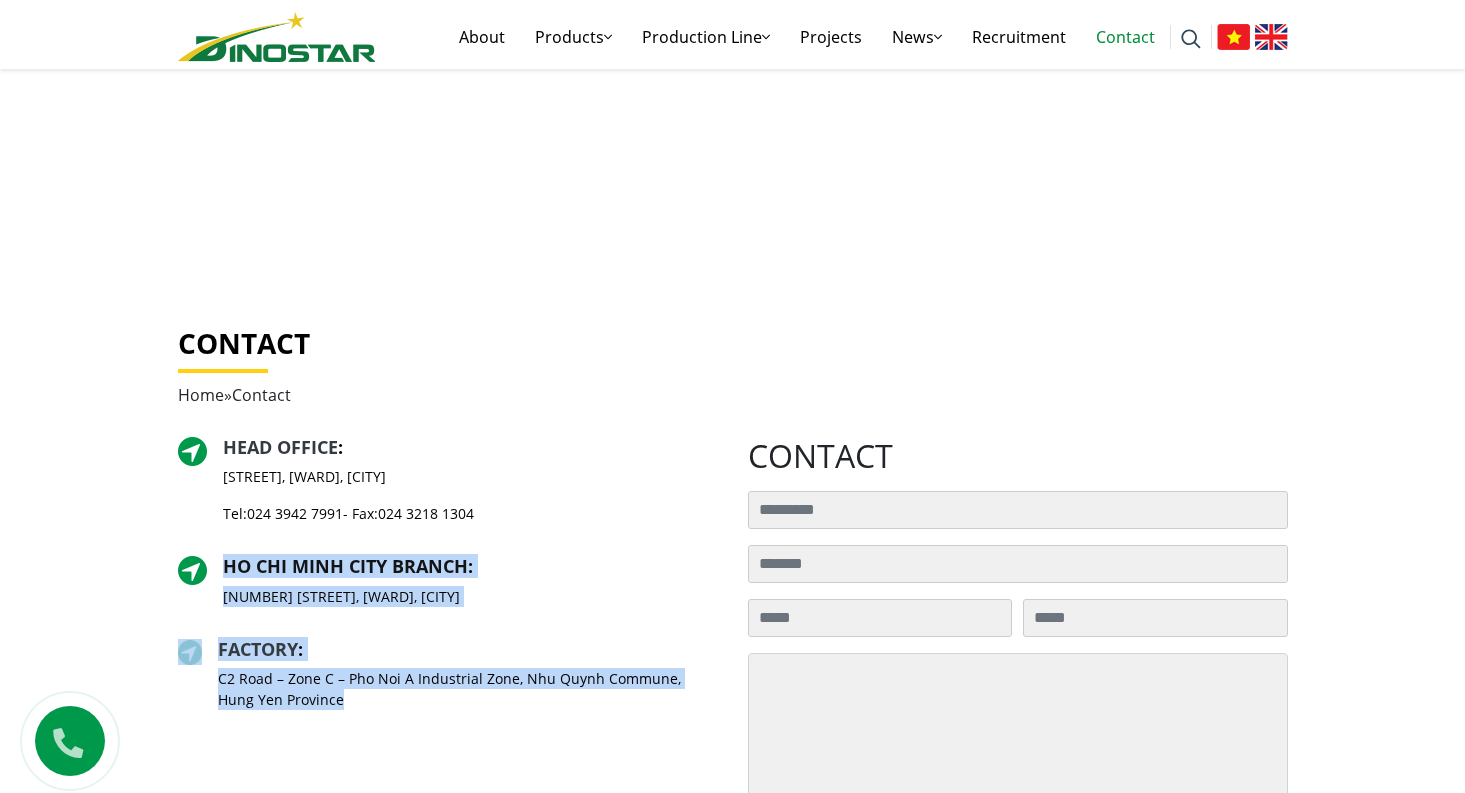 drag, startPoint x: 322, startPoint y: 690, endPoint x: 225, endPoint y: 558, distance: 163.80782 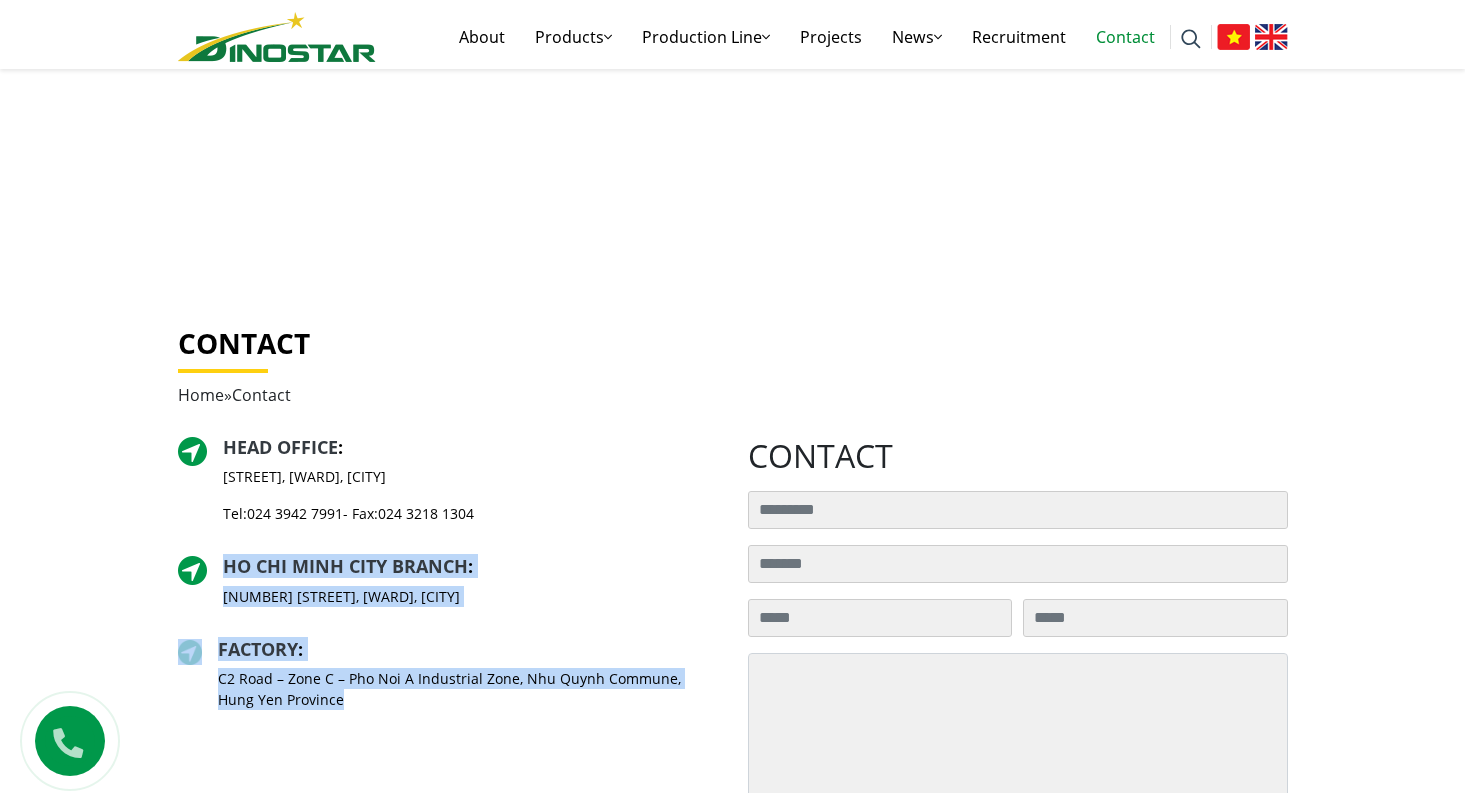 copy on "HO CHI MINH CITY BRANCH :
360 Dien Bien Phu Street, Gia Dinh Ward, Ho Chi Minh City
Factory :
C2 Road – Zone C – Pho Noi A Industrial Zone, Nhu Quynh Commune, Hung Yen Province" 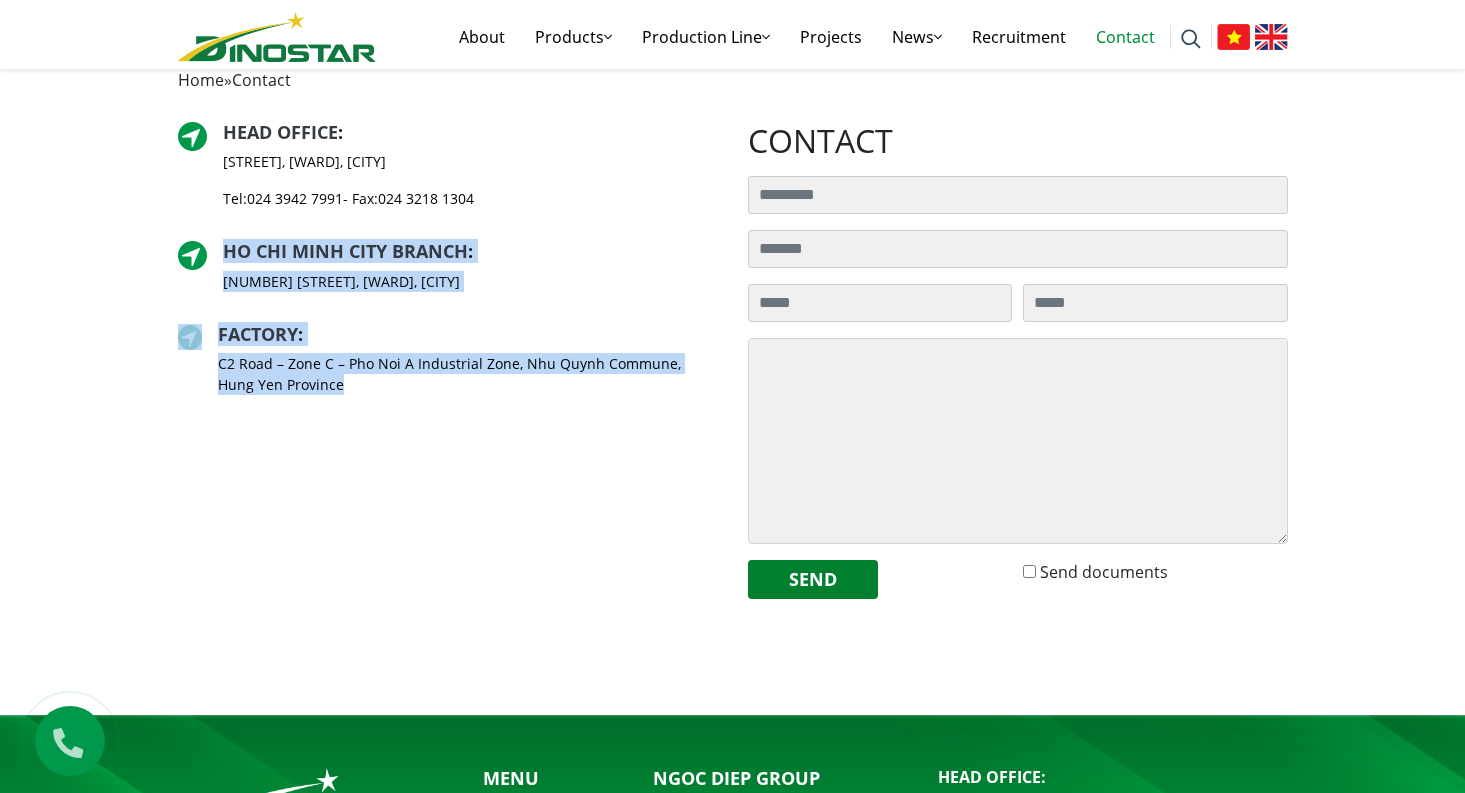 scroll, scrollTop: 485, scrollLeft: 0, axis: vertical 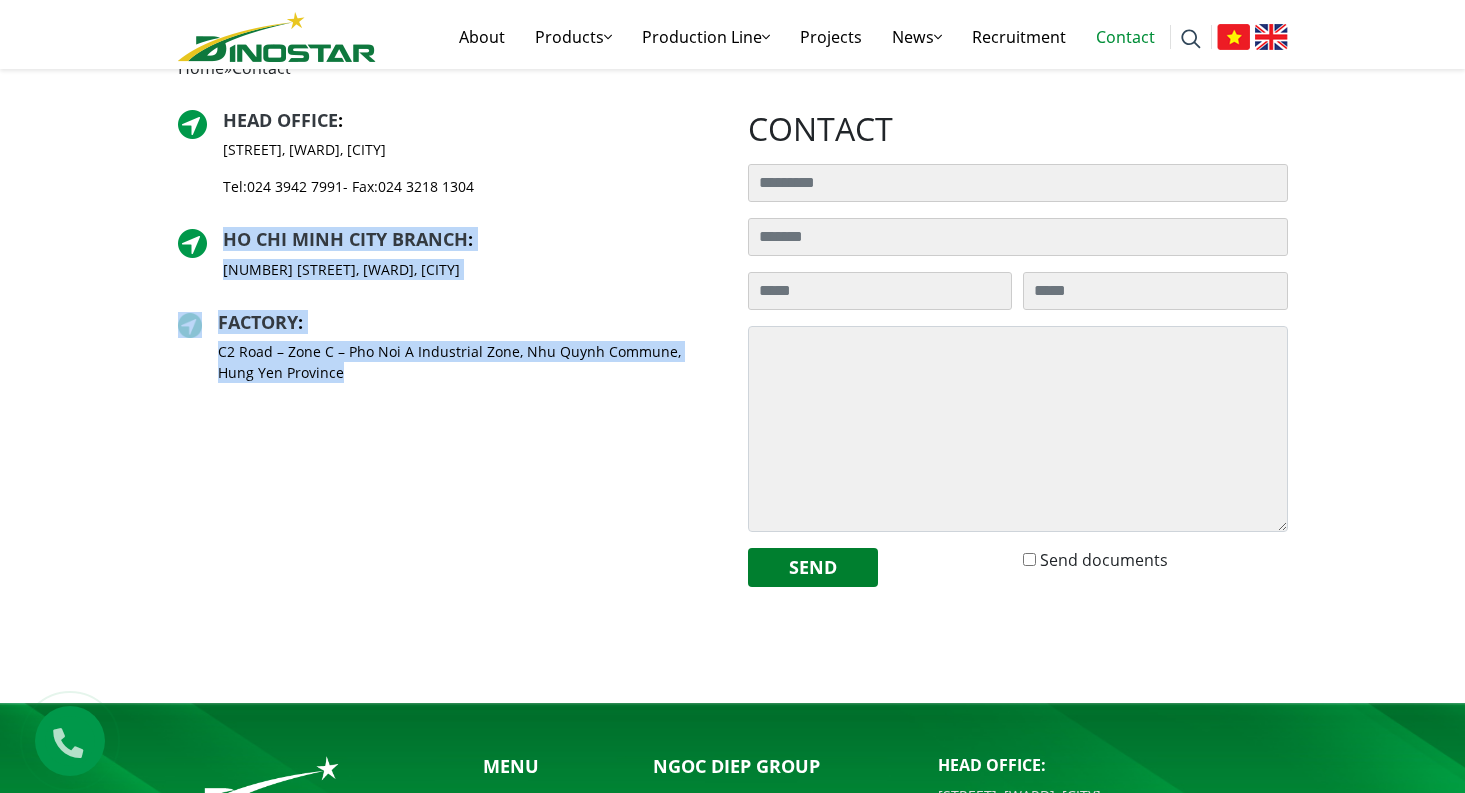drag, startPoint x: 497, startPoint y: 182, endPoint x: 221, endPoint y: 178, distance: 276.029 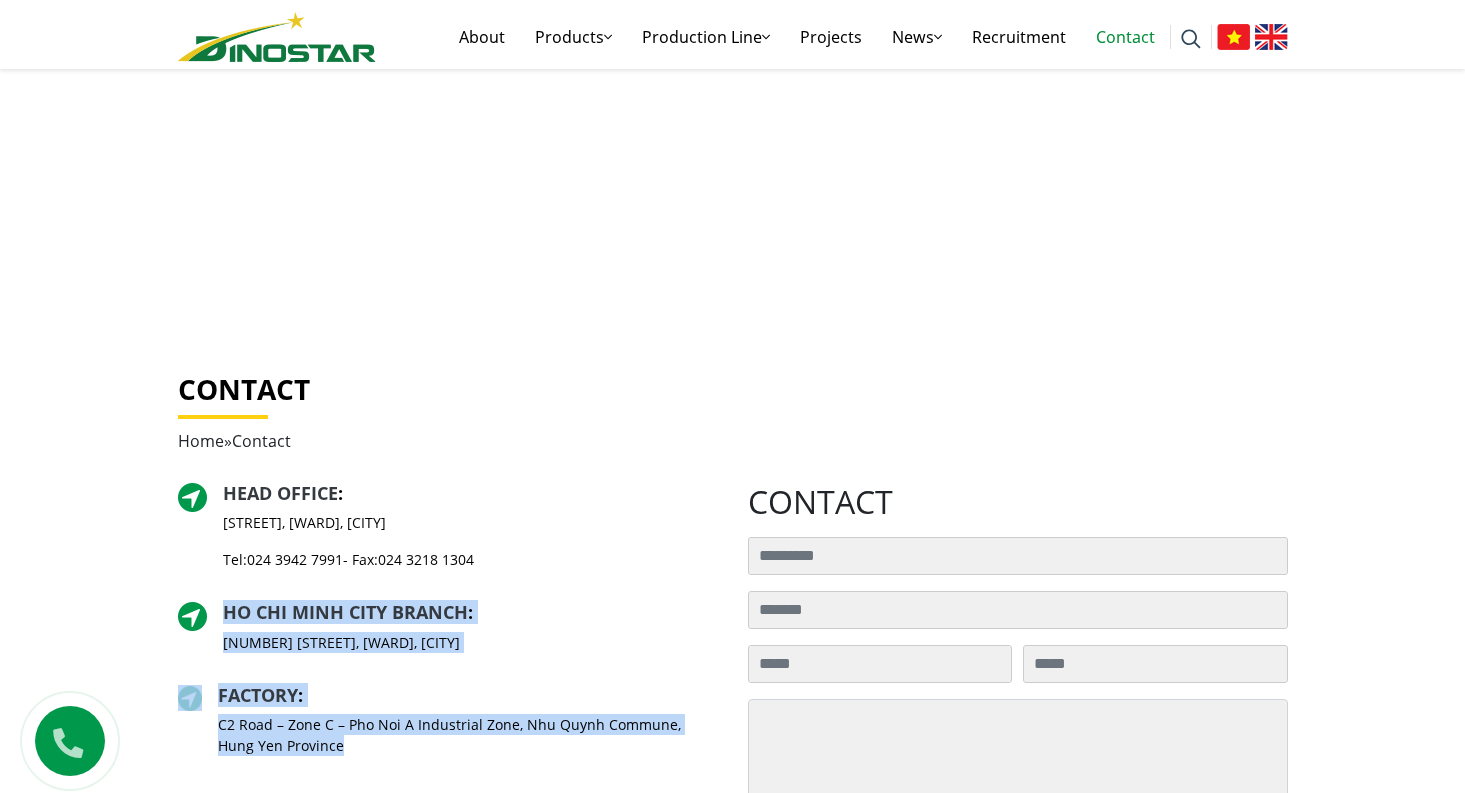 scroll, scrollTop: 0, scrollLeft: 0, axis: both 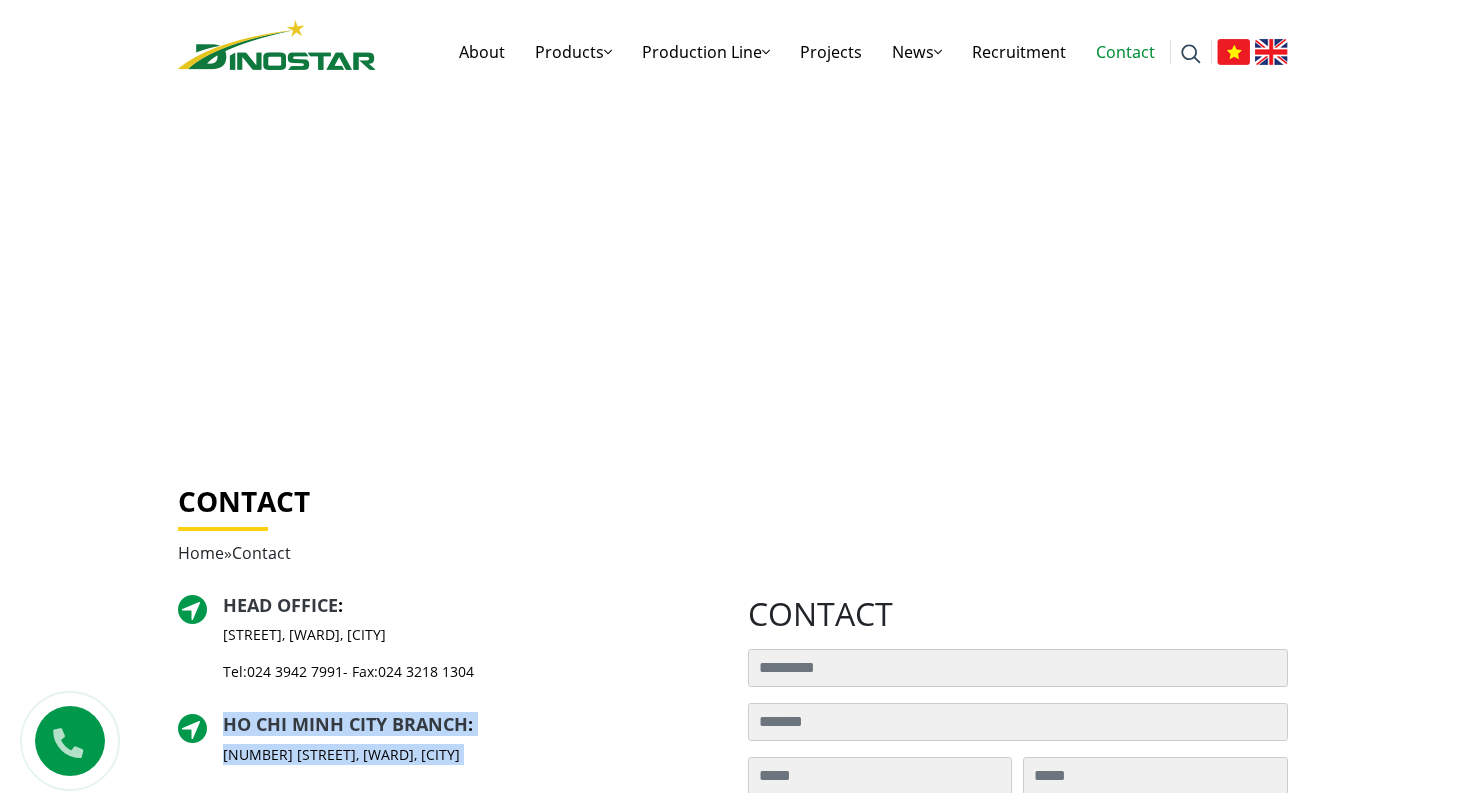 click at bounding box center (277, 45) 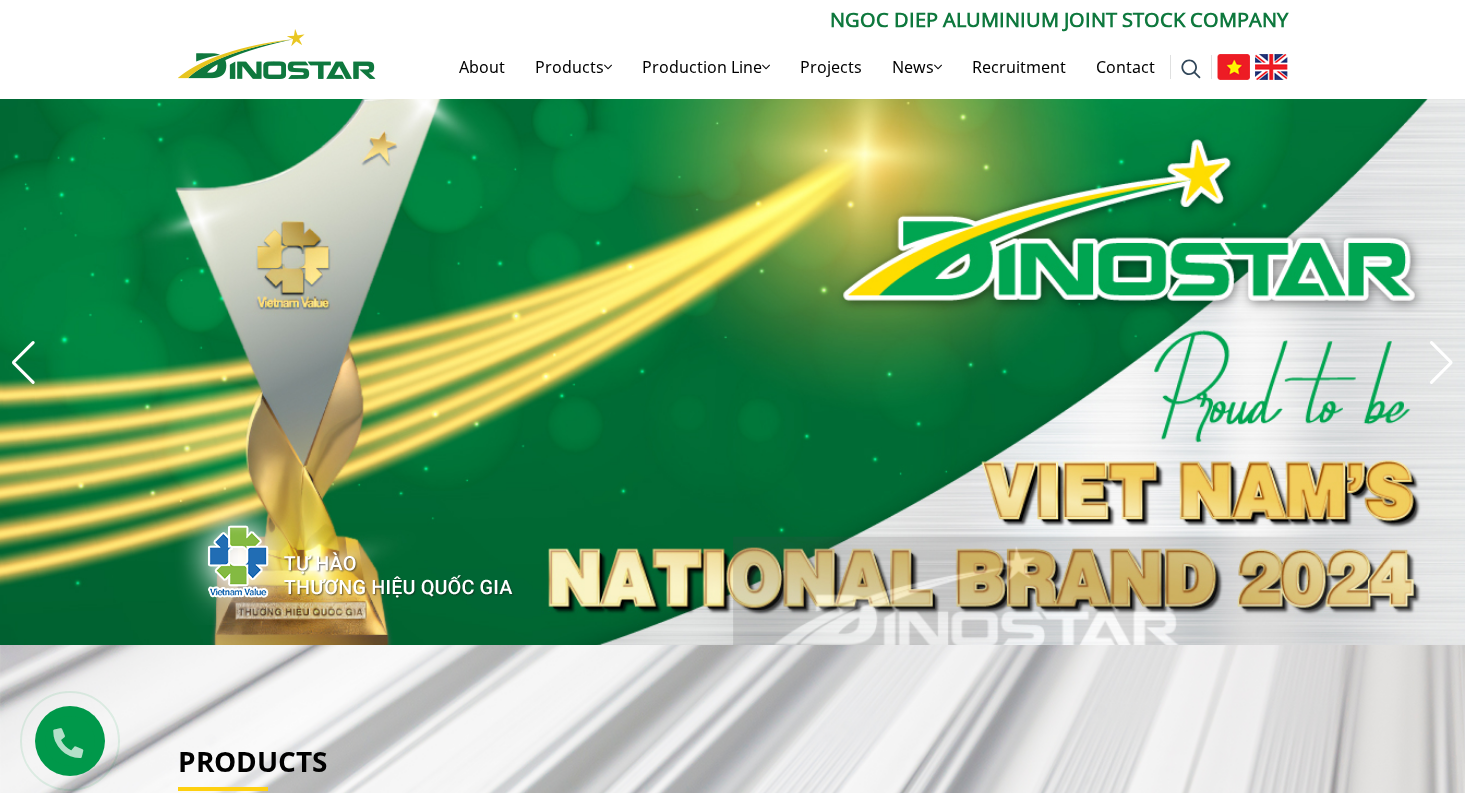 scroll, scrollTop: 0, scrollLeft: 0, axis: both 